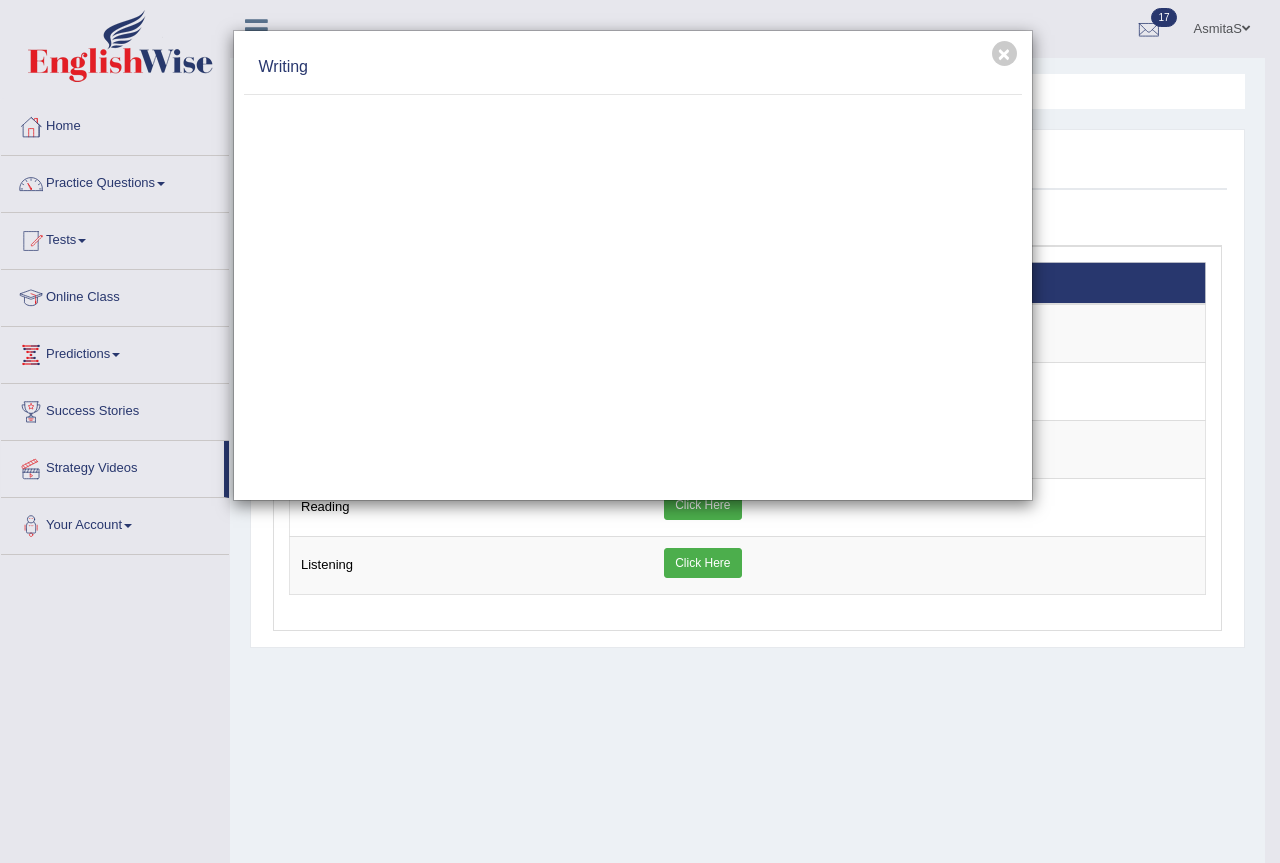 scroll, scrollTop: 0, scrollLeft: 0, axis: both 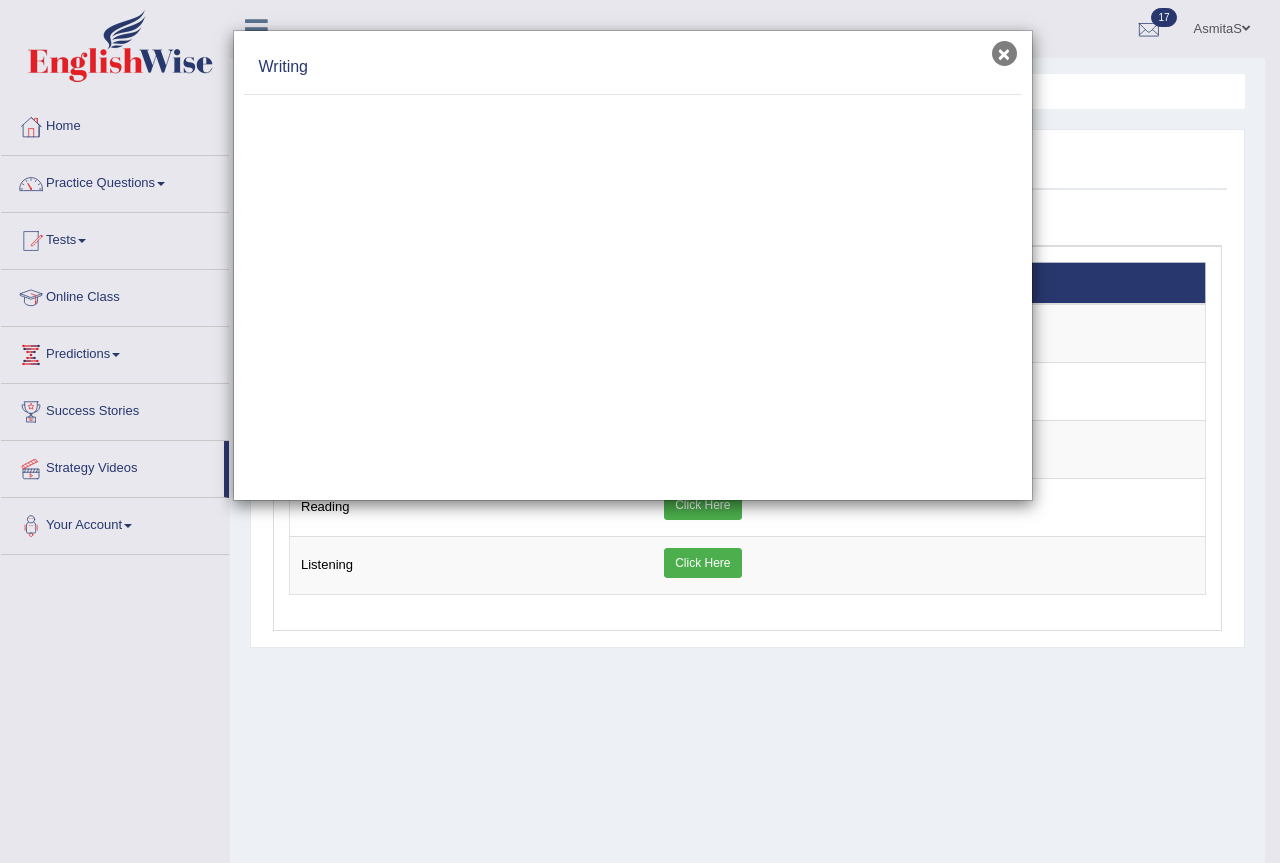 click on "×" at bounding box center [1004, 53] 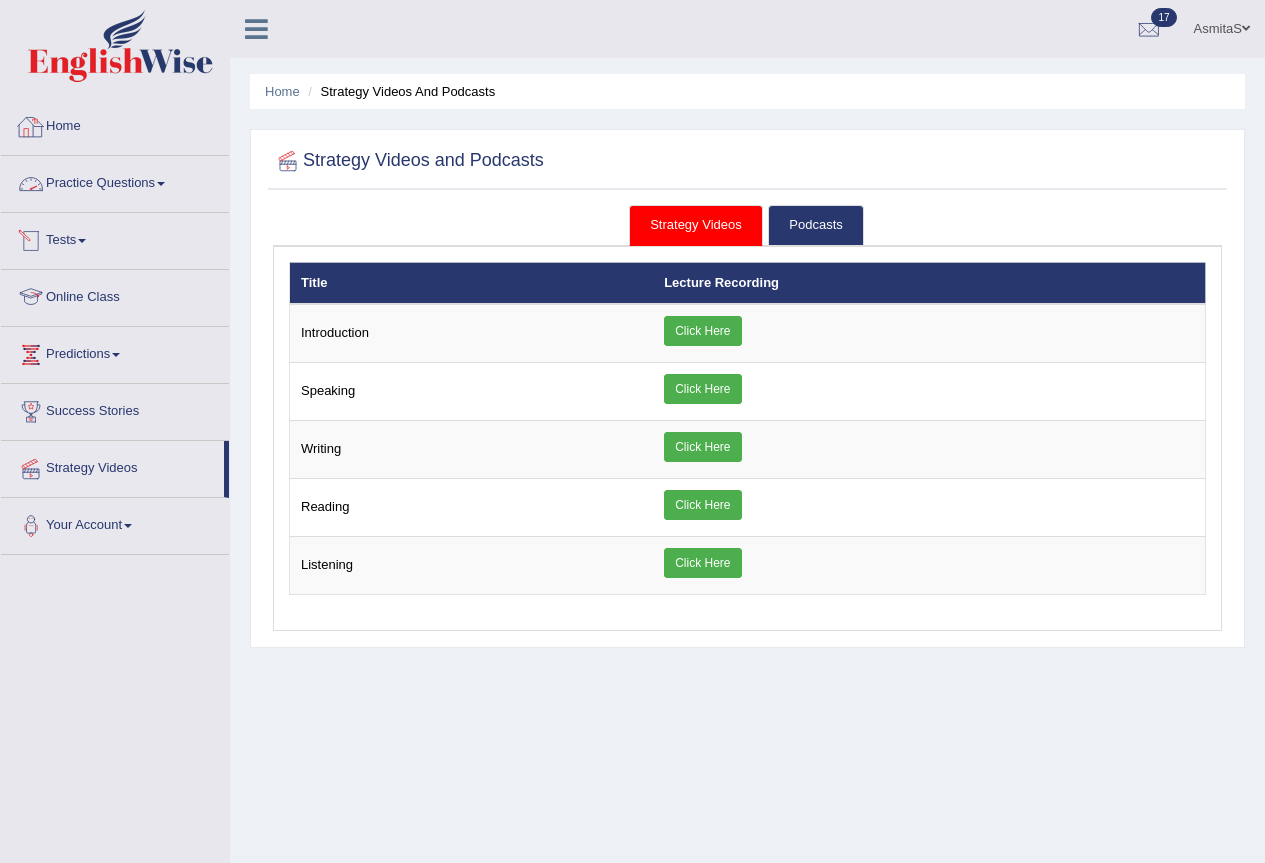 click on "Home" at bounding box center [115, 124] 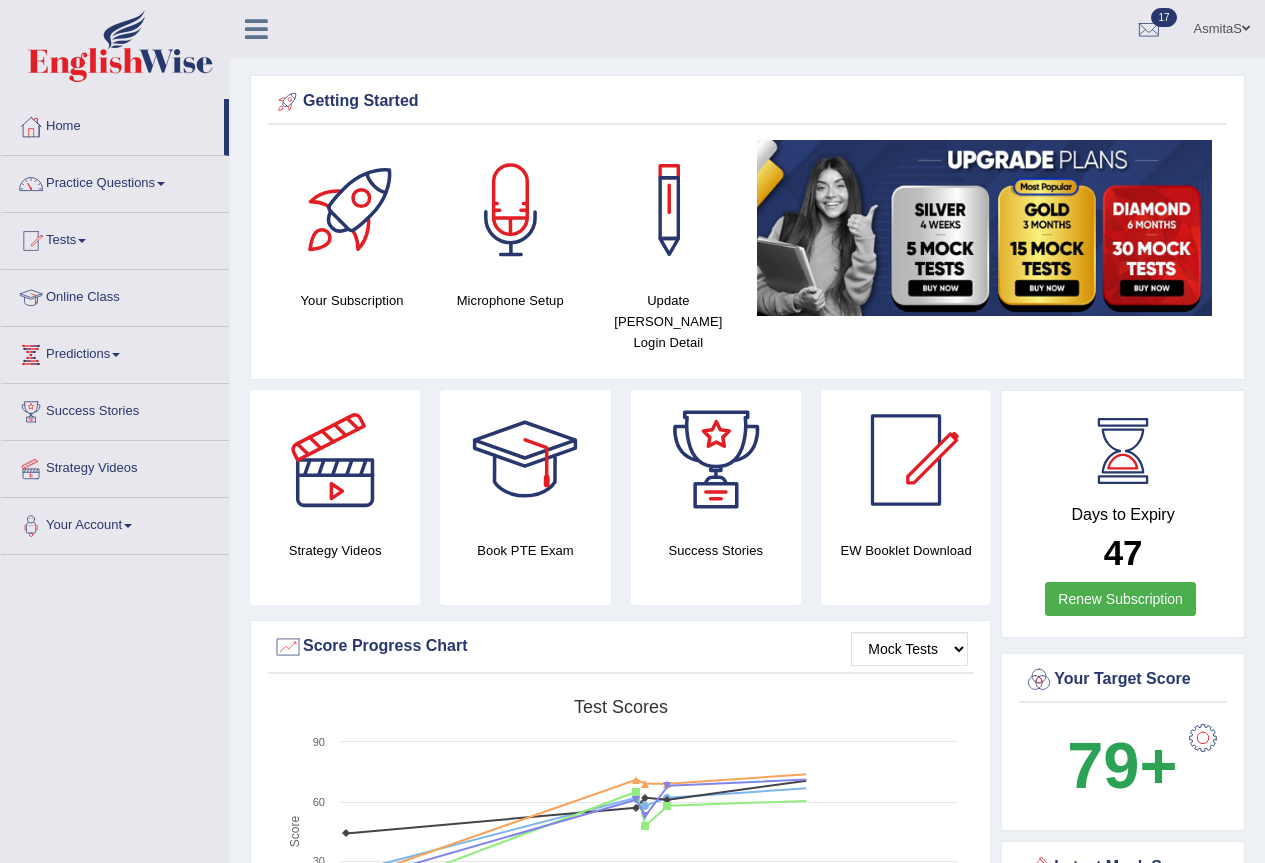 scroll, scrollTop: 0, scrollLeft: 0, axis: both 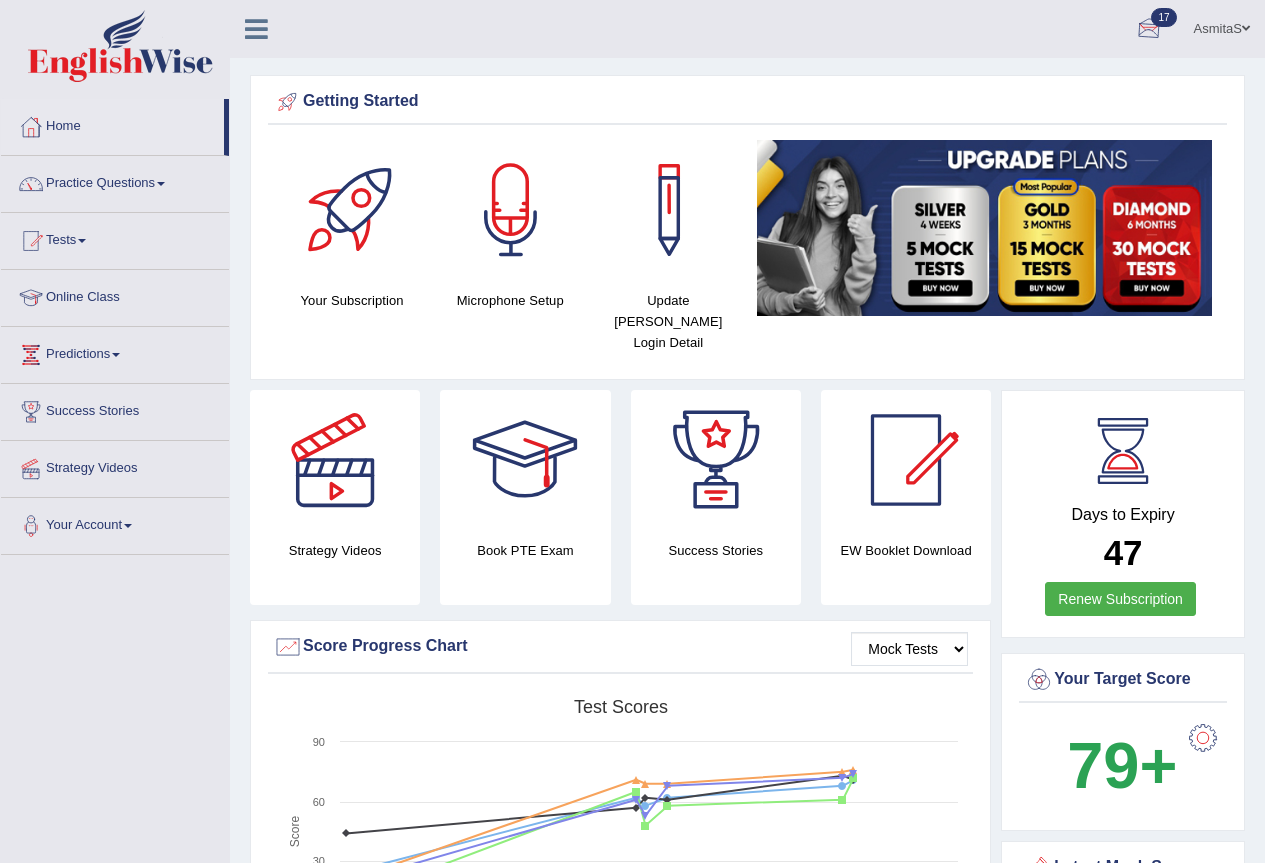 click at bounding box center [1149, 30] 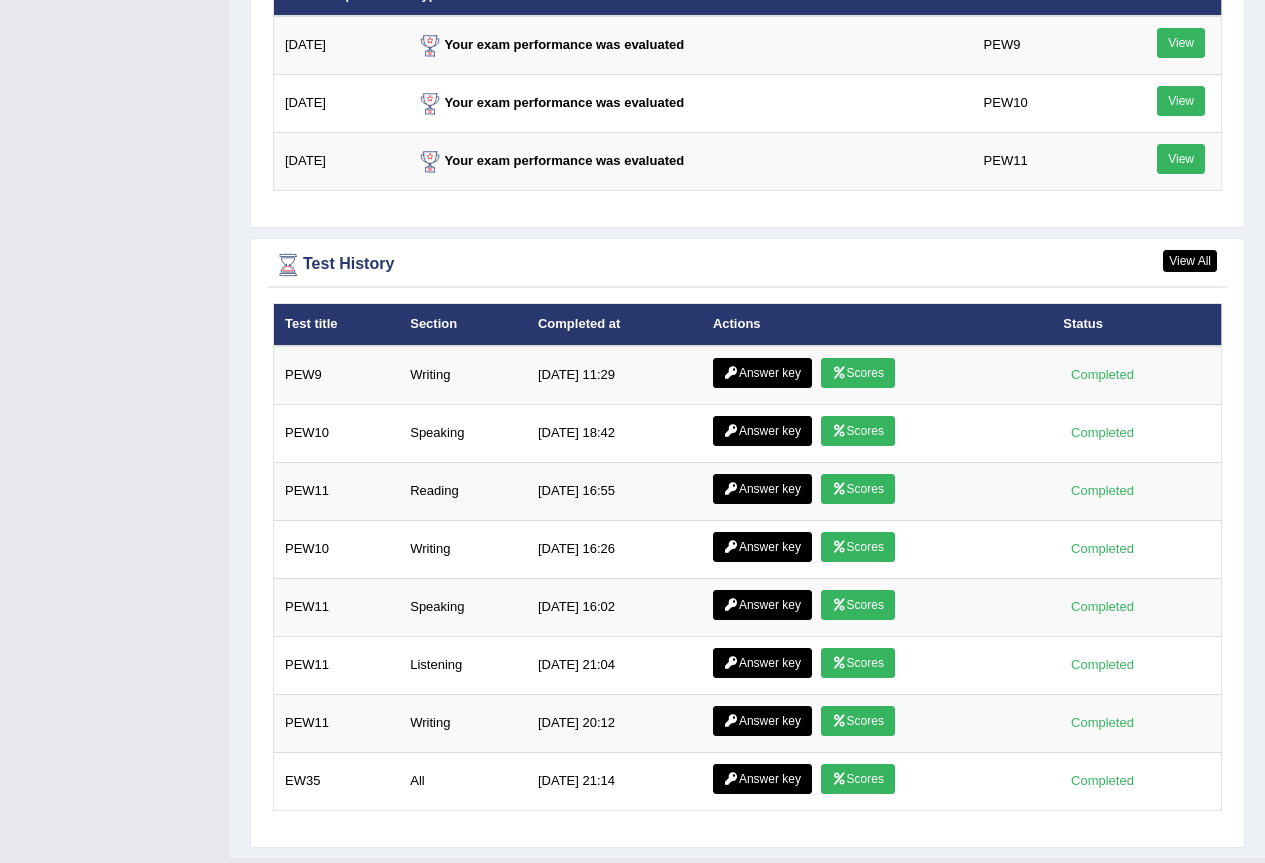 scroll, scrollTop: 2483, scrollLeft: 0, axis: vertical 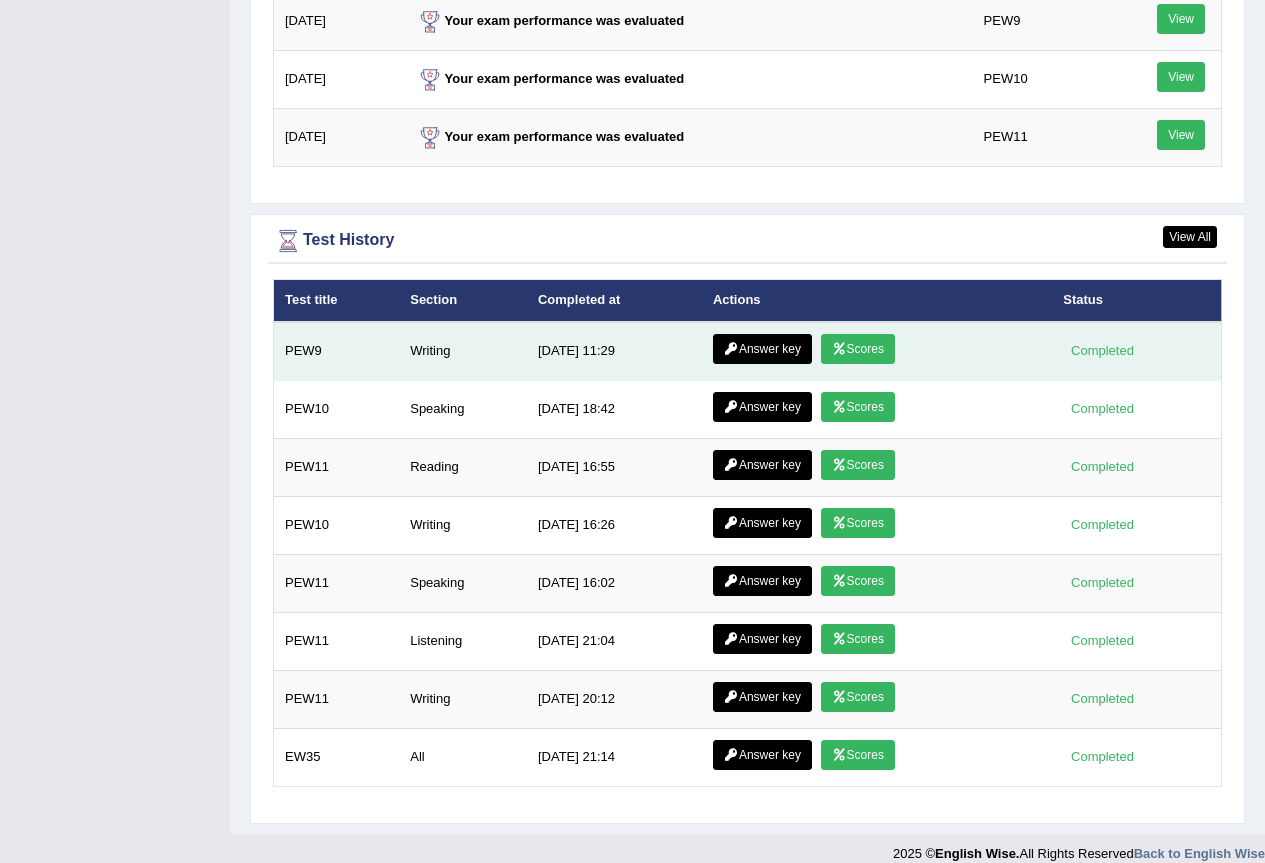 click on "Scores" at bounding box center (858, 349) 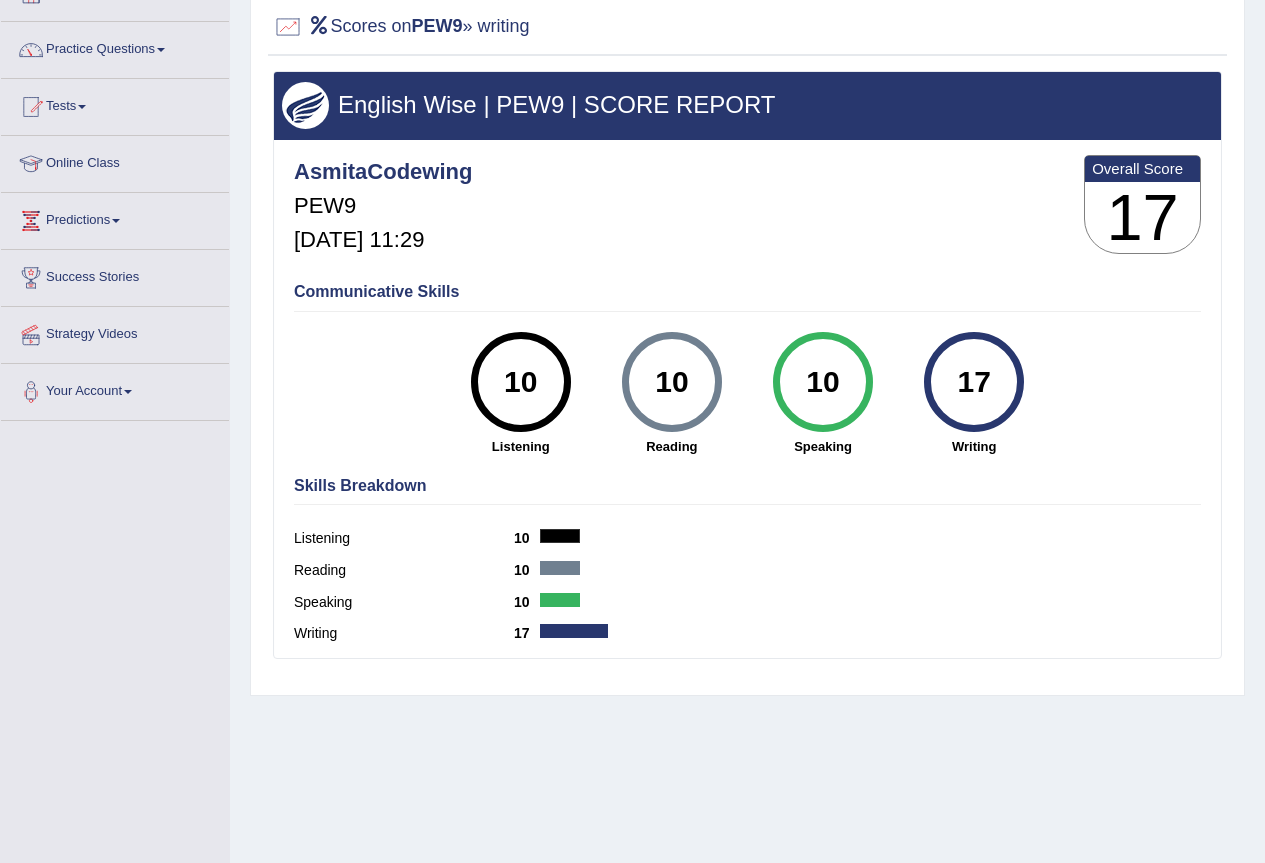 scroll, scrollTop: 0, scrollLeft: 0, axis: both 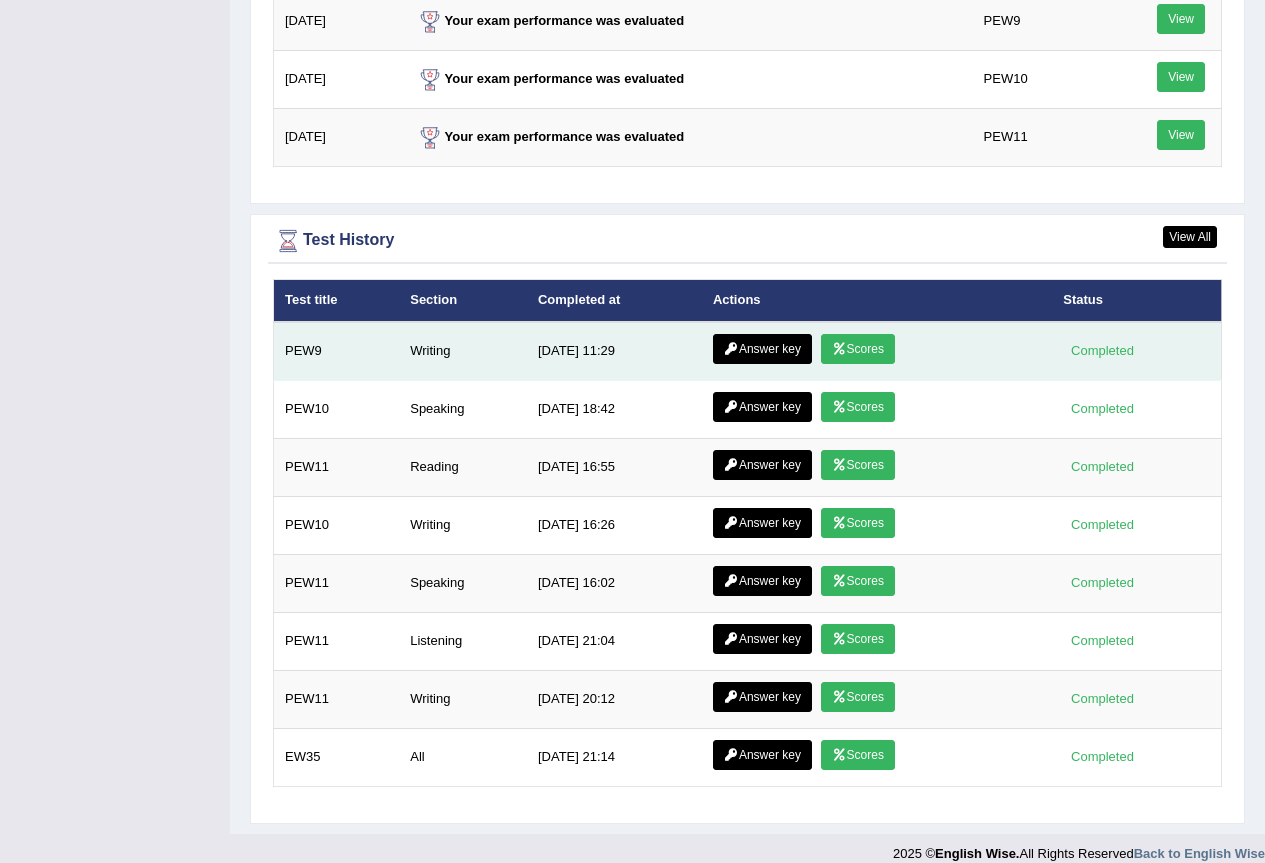 click on "Scores" at bounding box center [858, 349] 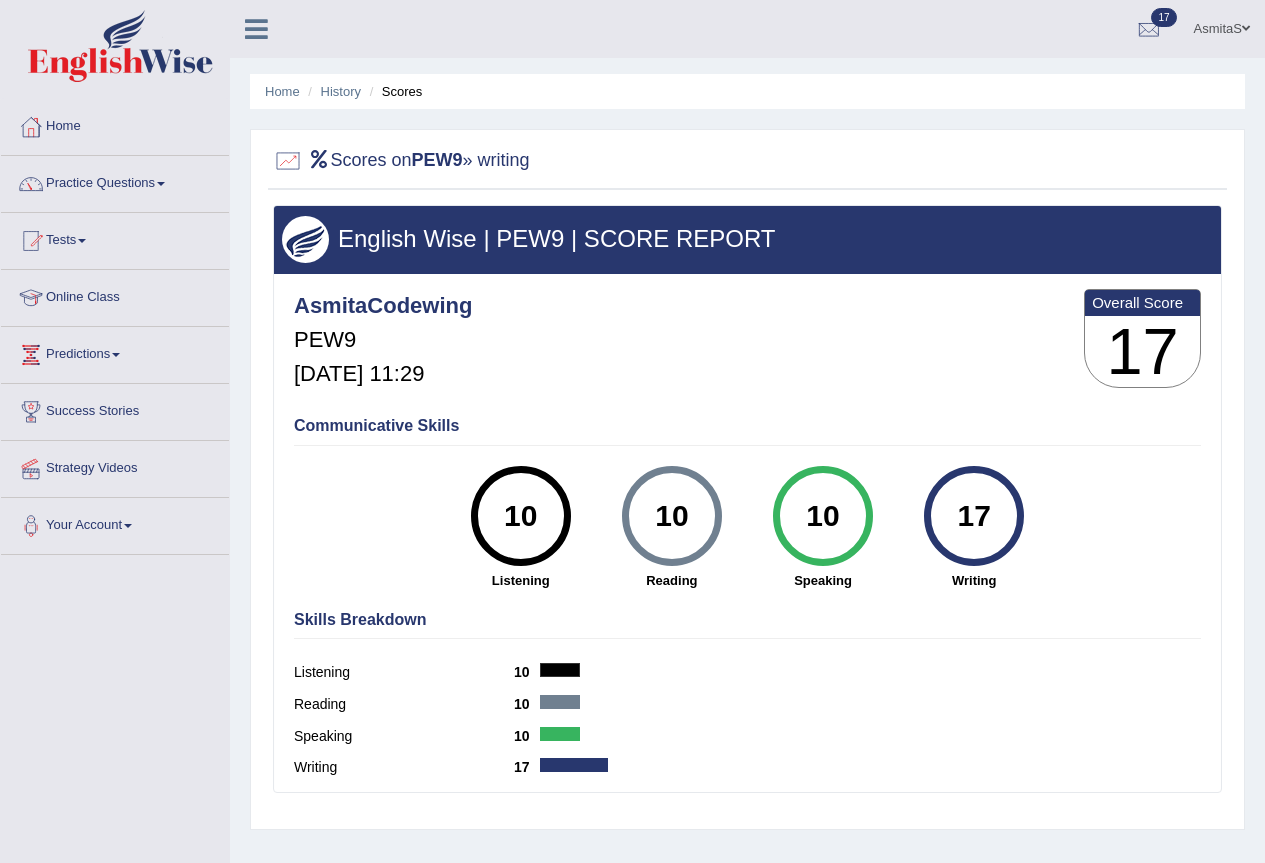 scroll, scrollTop: 187, scrollLeft: 0, axis: vertical 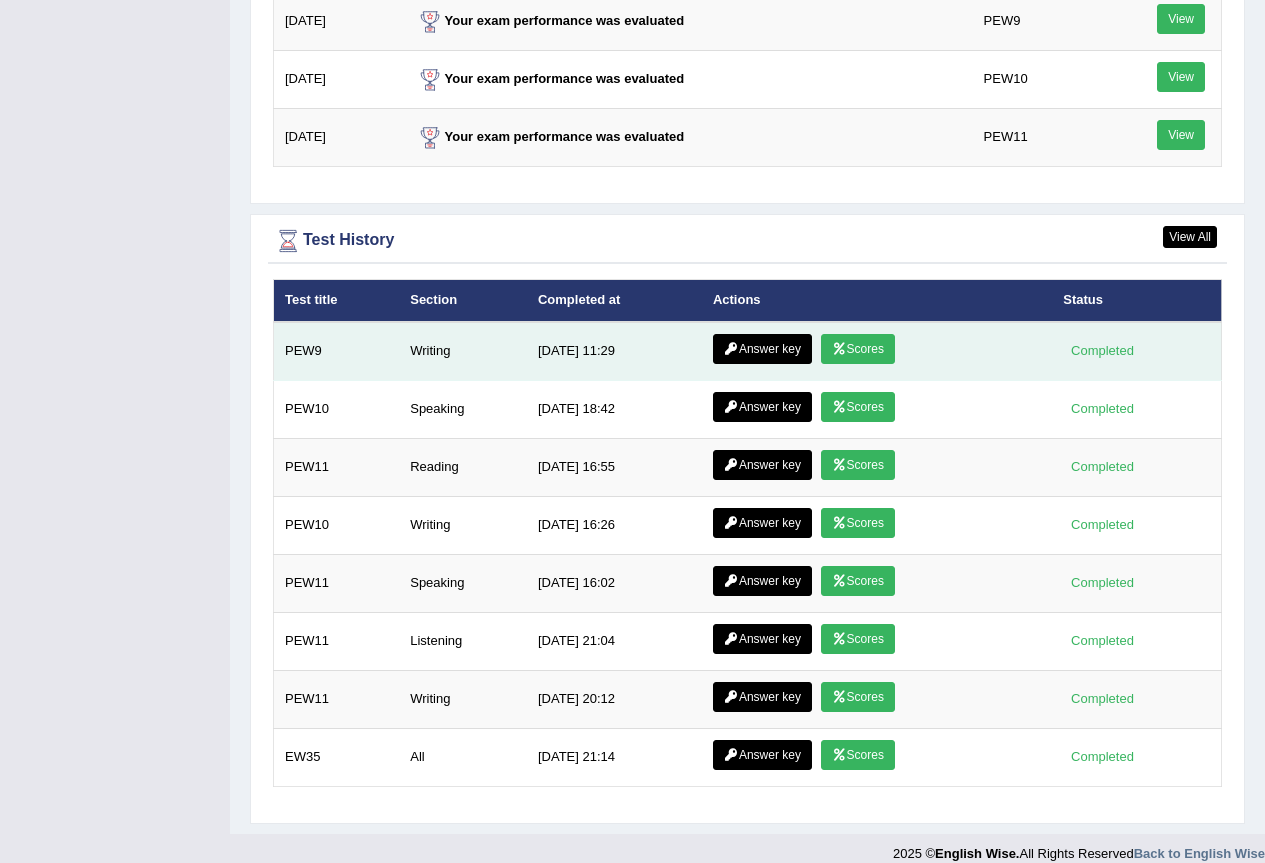 click on "Answer key" at bounding box center (762, 349) 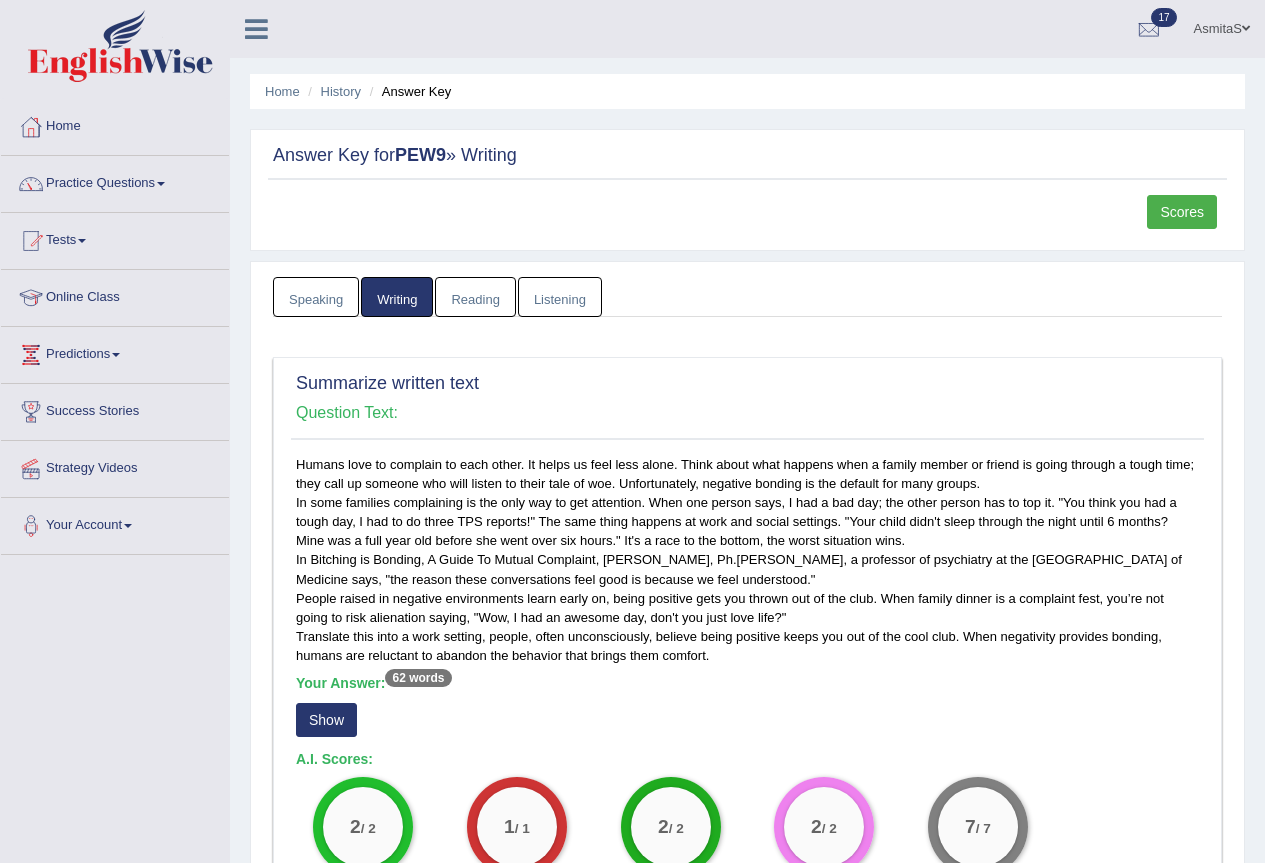 scroll, scrollTop: 0, scrollLeft: 0, axis: both 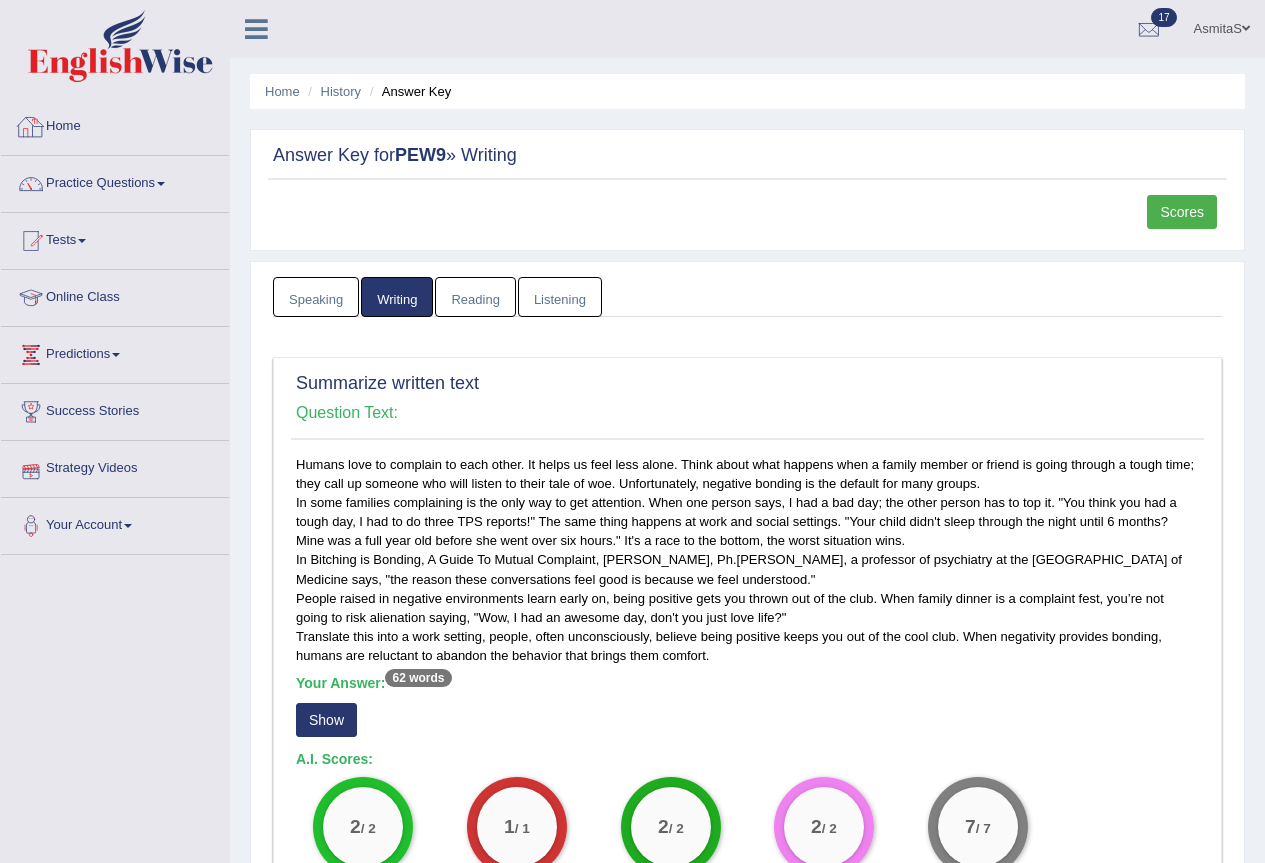 click on "Home" at bounding box center [115, 124] 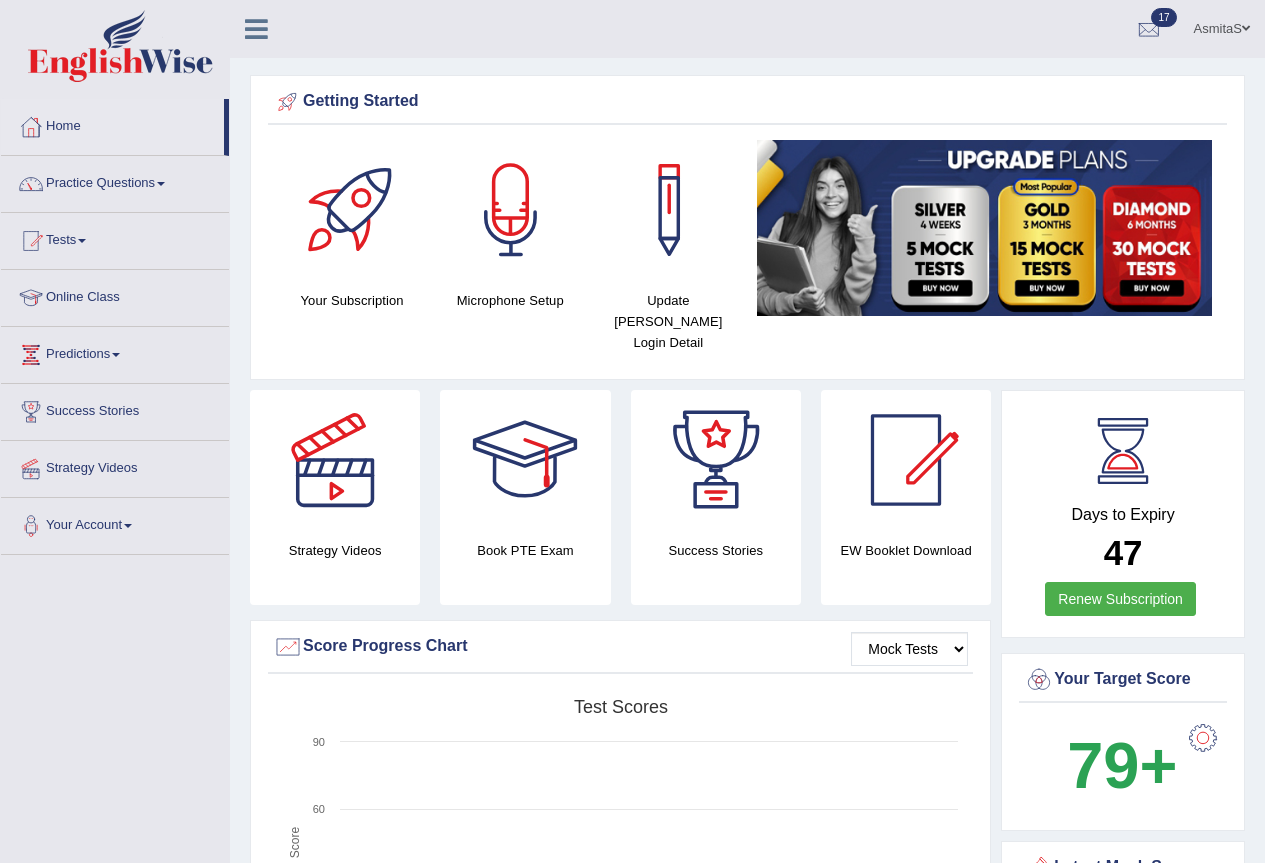 scroll, scrollTop: 0, scrollLeft: 0, axis: both 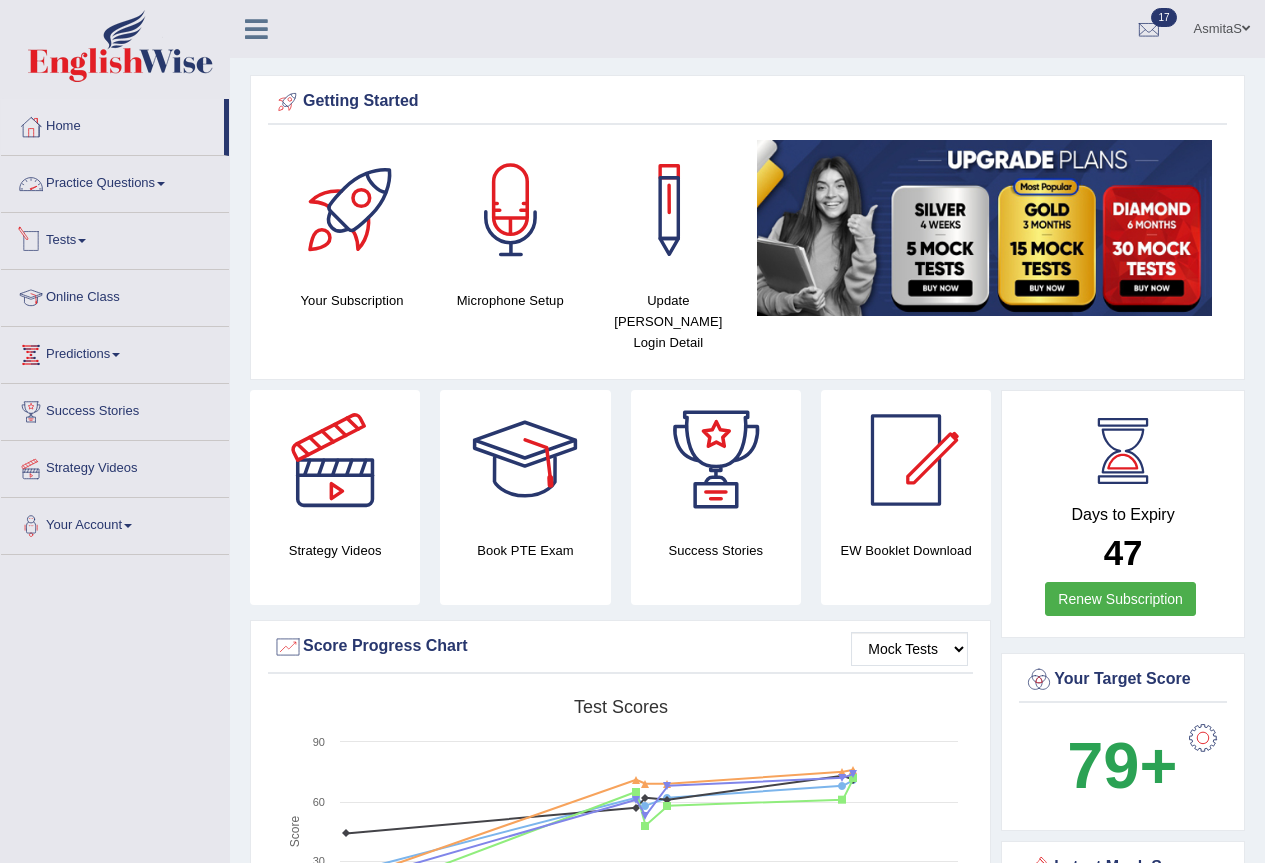 click on "Practice Questions   Speaking Practice Read Aloud
Repeat Sentence
Describe Image
Re-tell Lecture
Answer Short Question
Writing Practice  Summarize Written Text
Write Essay
Reading Practice  Reading & Writing: Fill In The Blanks
Choose Multiple Answers
Re-order Paragraphs
Fill In The Blanks
Choose Single Answer
Listening Practice  Summarize Spoken Text
Highlight Incorrect Words
Highlight Correct Summary
Select Missing Word
Choose Single Answer
Choose Multiple Answers
Fill In The Blanks
Write From Dictation
Pronunciation" at bounding box center [115, 184] 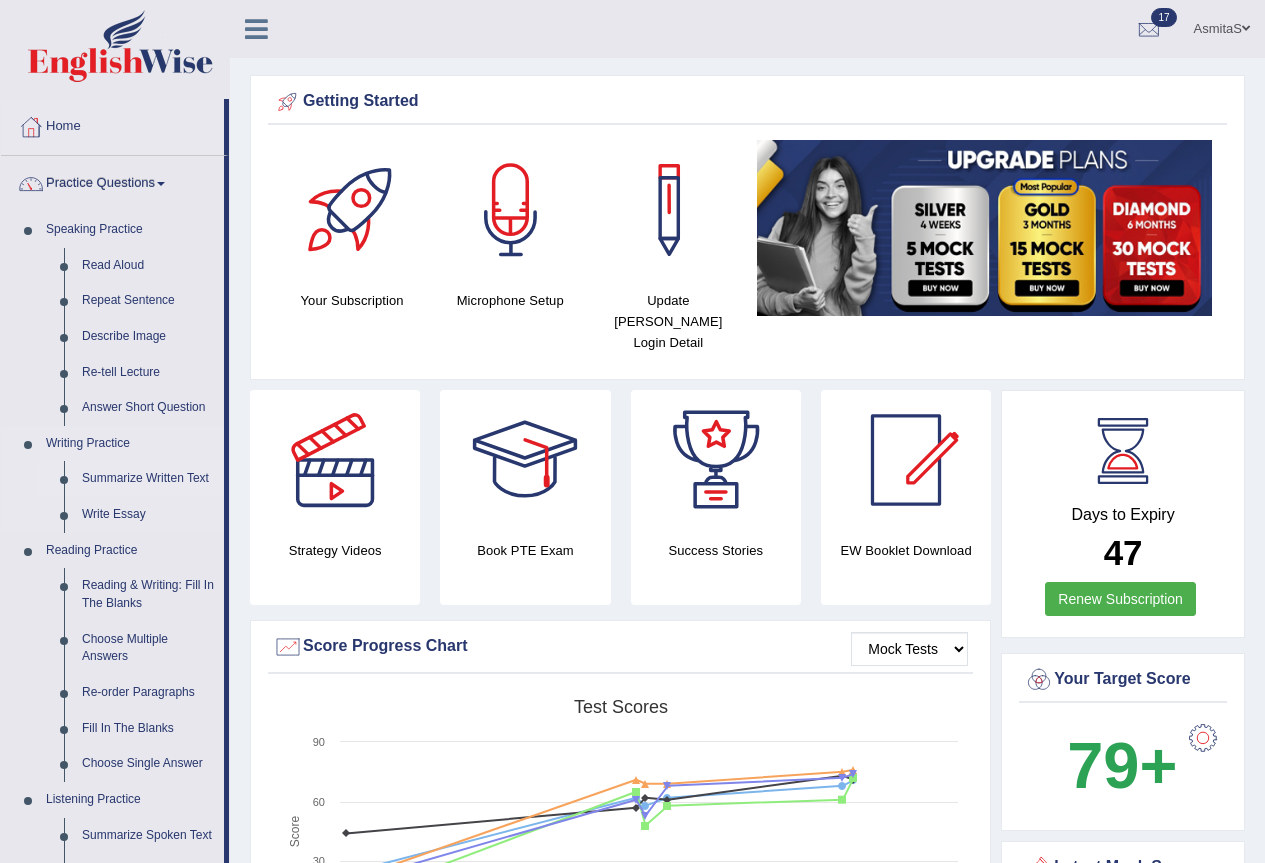 click on "Summarize Written Text" at bounding box center (148, 479) 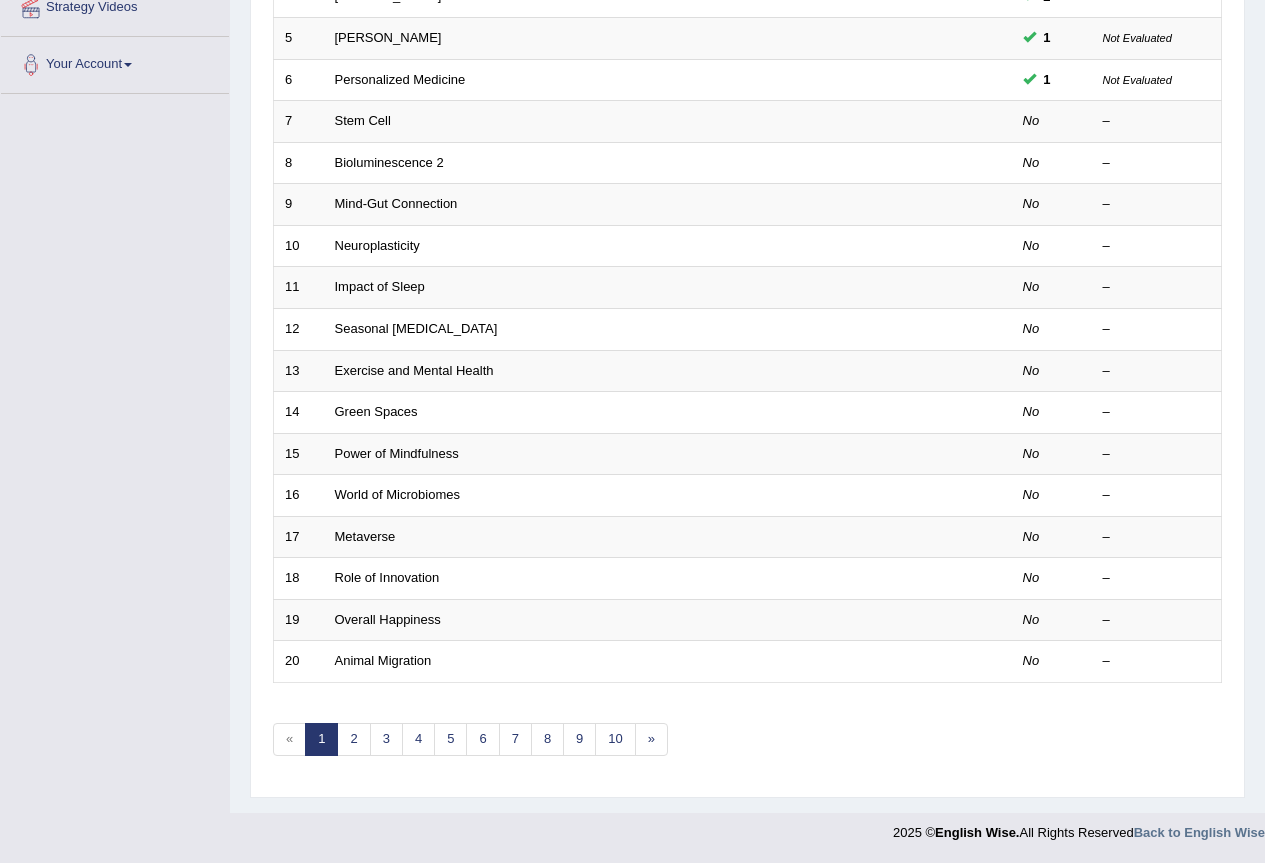 scroll, scrollTop: 312, scrollLeft: 0, axis: vertical 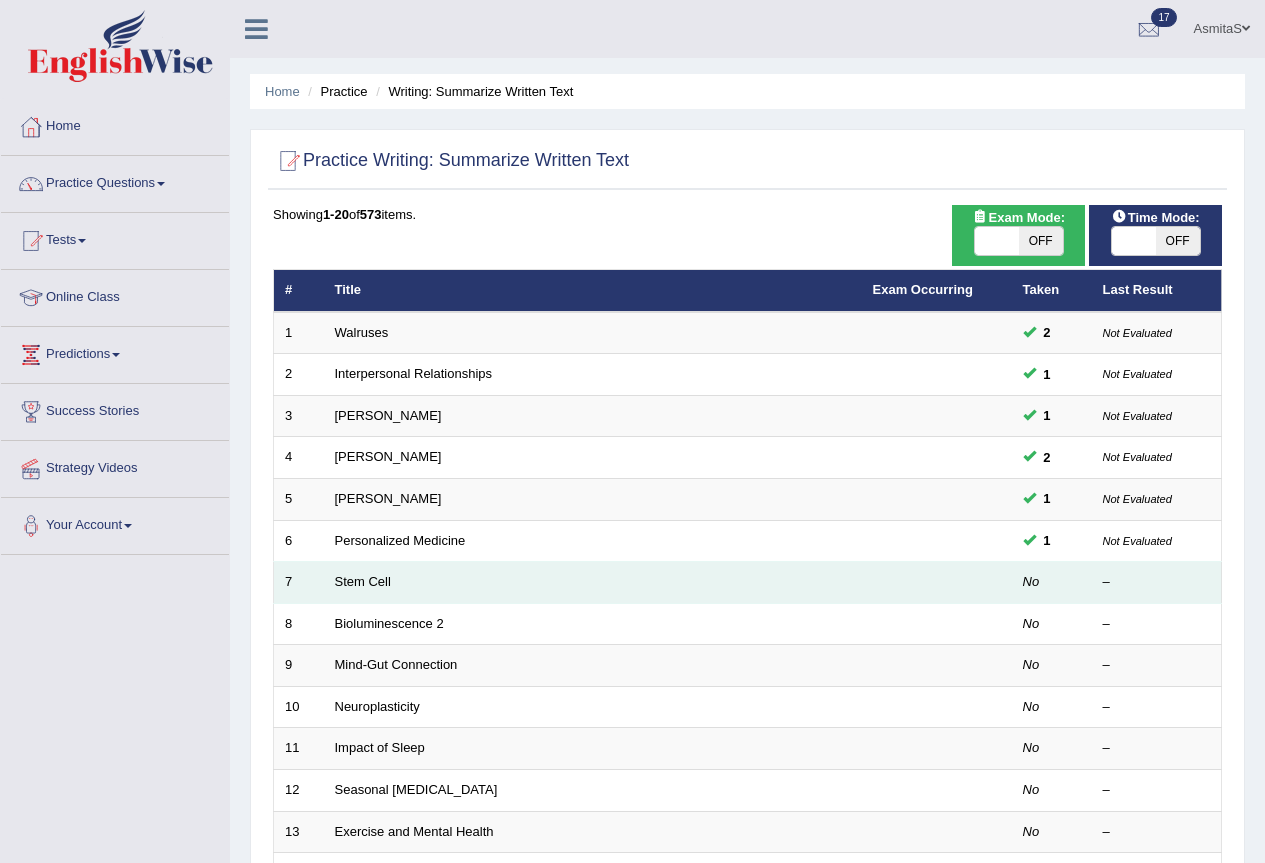 click at bounding box center [937, 583] 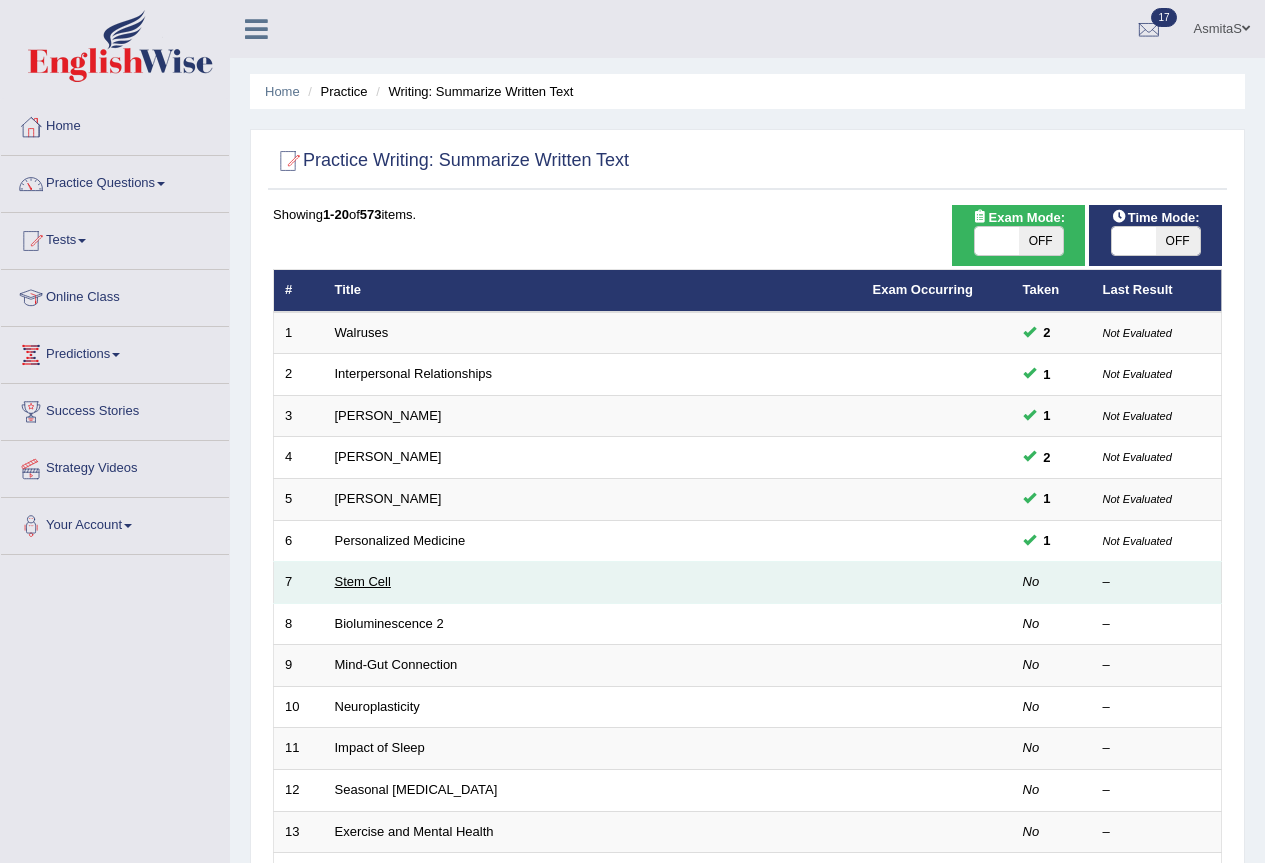 click on "Stem Cell" at bounding box center (363, 581) 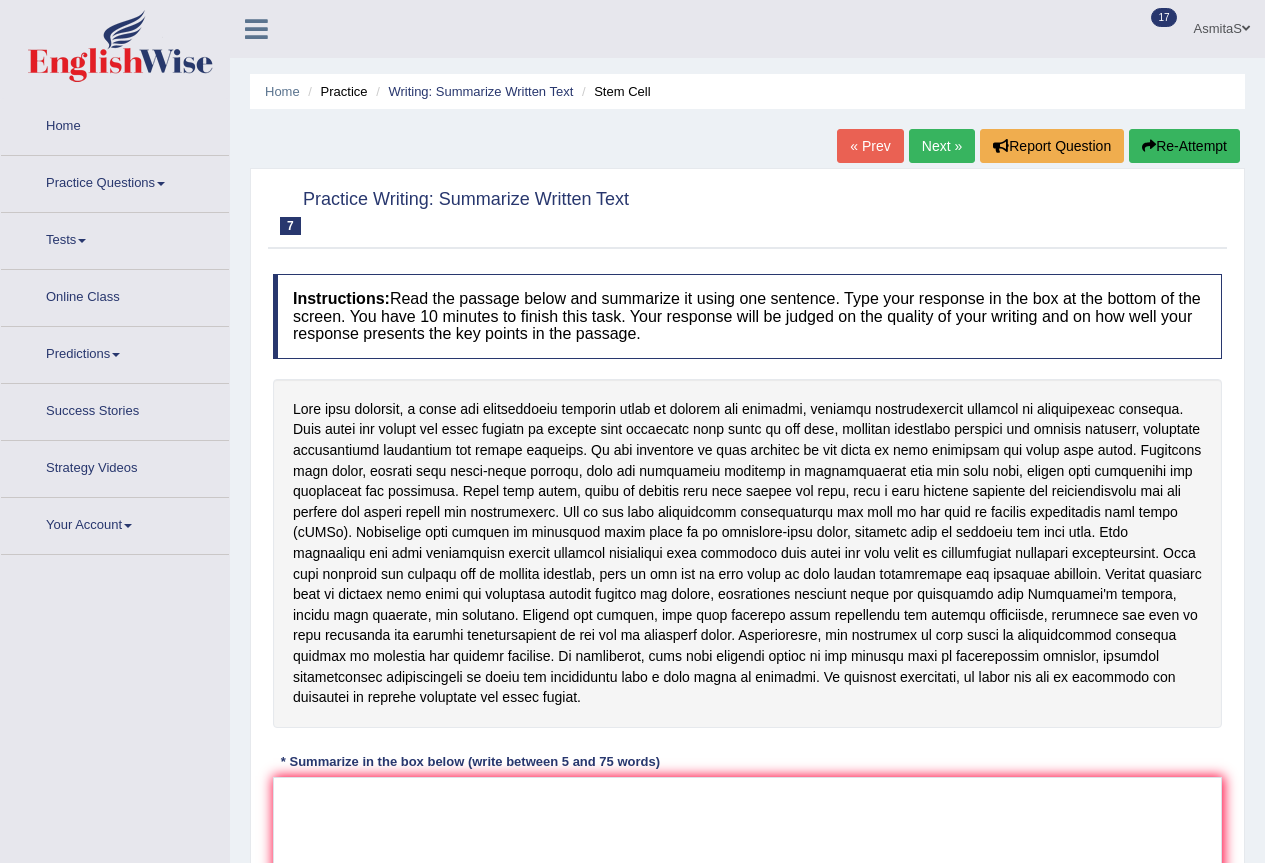 scroll, scrollTop: 0, scrollLeft: 0, axis: both 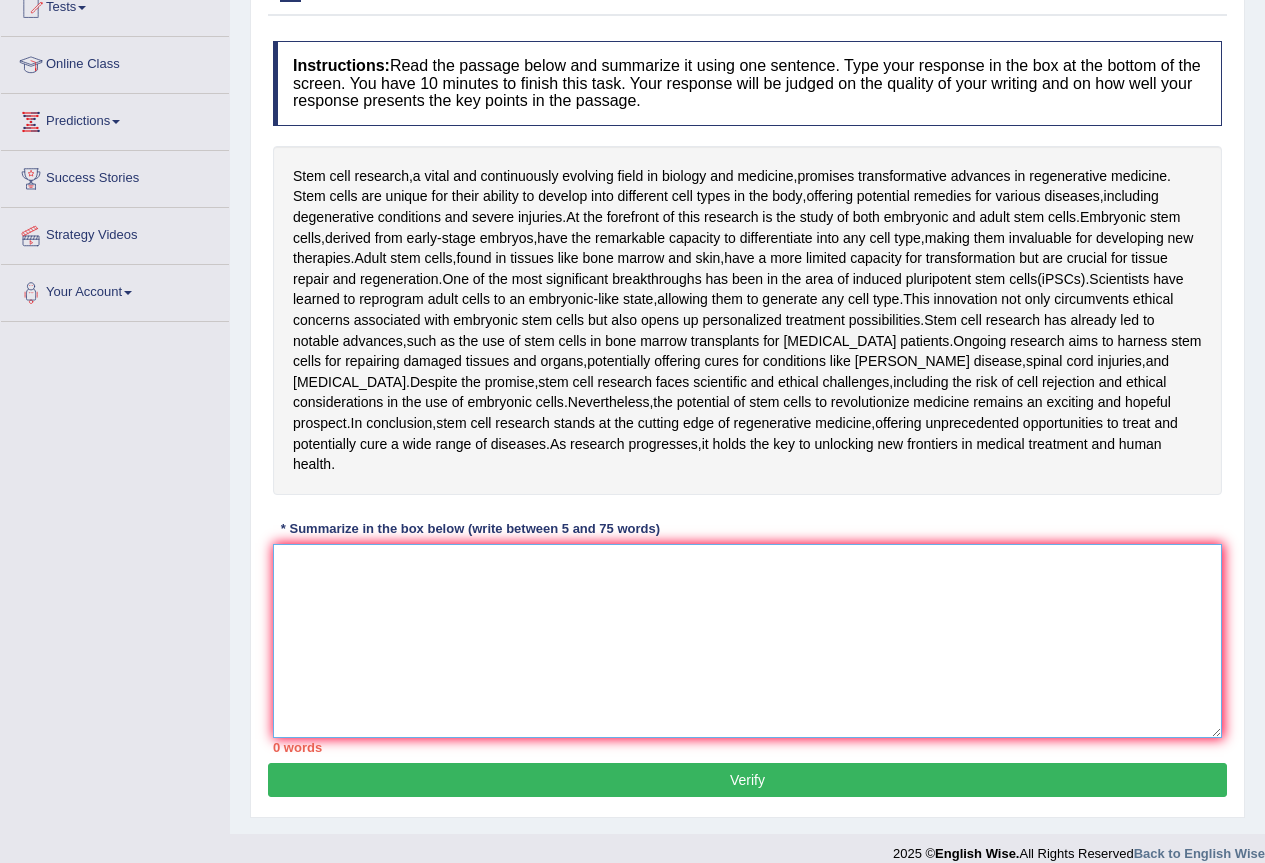 click at bounding box center [747, 641] 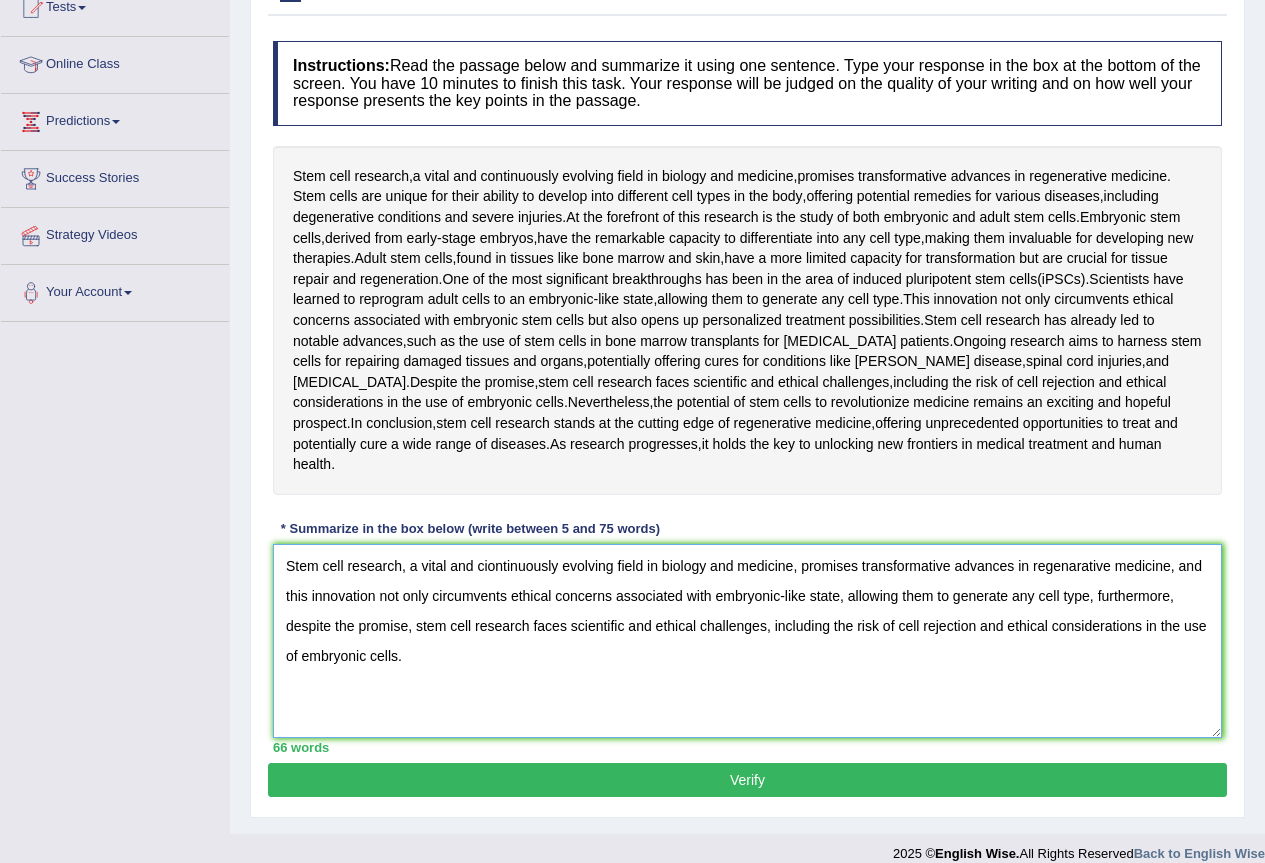 type on "Stem cell research, a vital and ciontinuously evolving field in biology and medicine, promises transformative advances in regenarative medicine, and this innovation not only circumvents ethical concerns associated with embryonic-like state, allowing them to generate any cell type, furthermore, despite the promise, stem cell research faces scientific and ethical challenges, including the risk of cell rejection and ethical considerations in the use of embryonic cells." 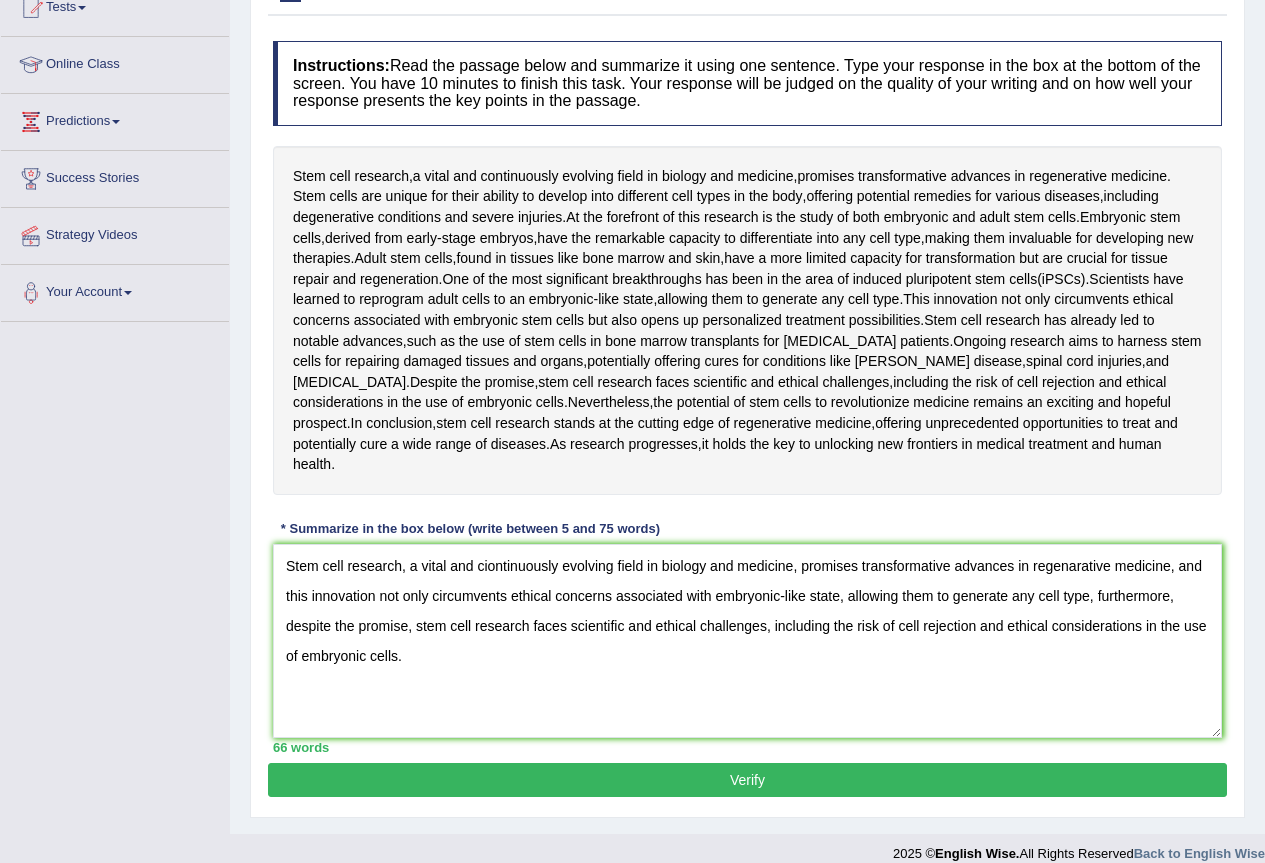 click on "Verify" at bounding box center (747, 780) 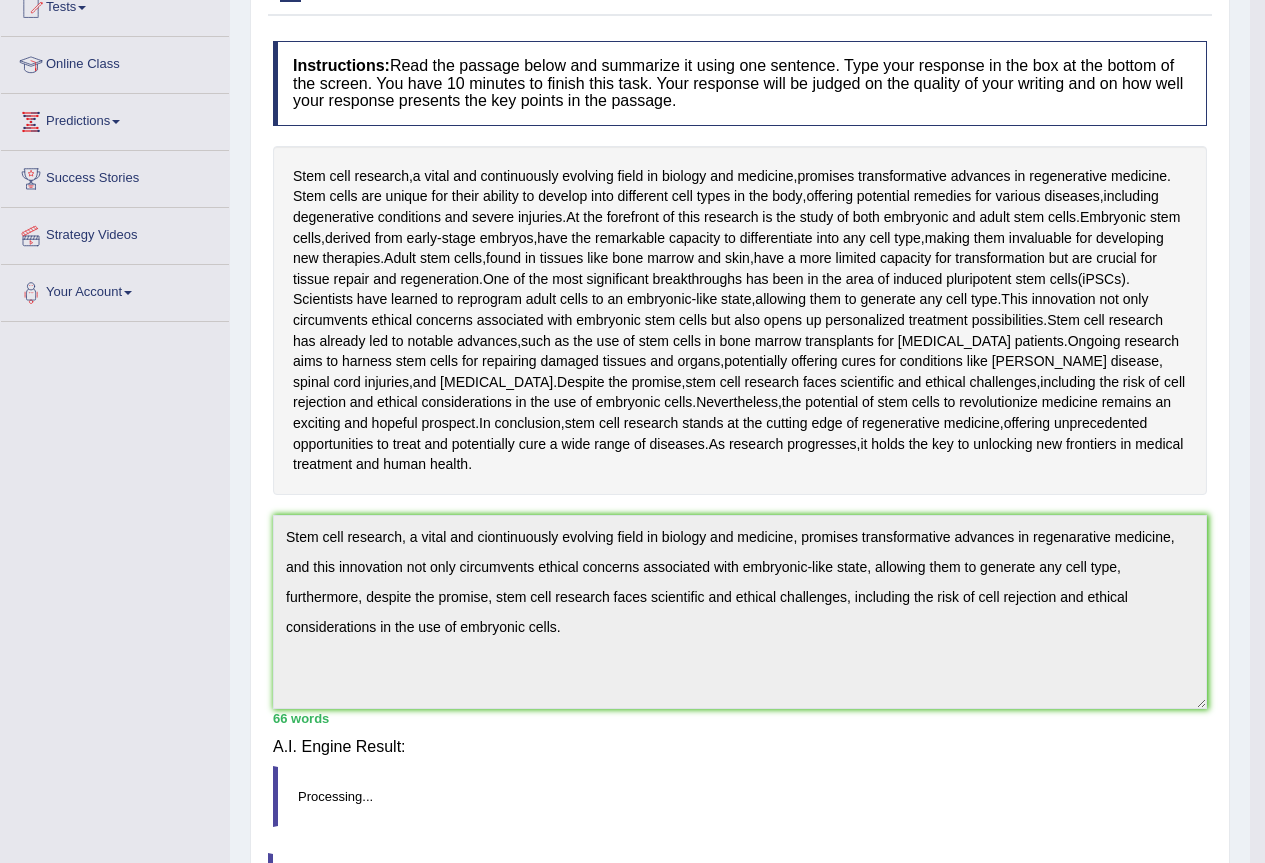 scroll, scrollTop: 221, scrollLeft: 0, axis: vertical 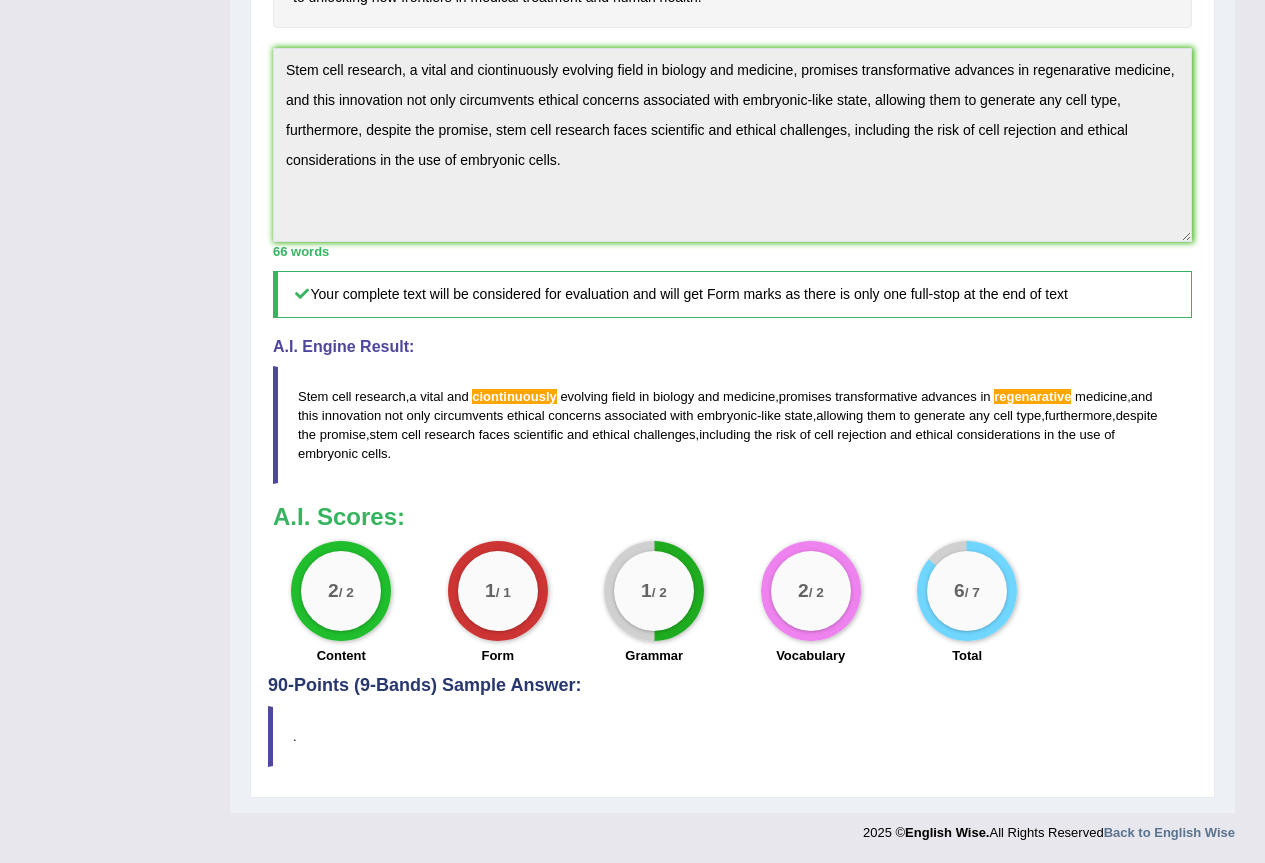 click on "1  / 2              Grammar" at bounding box center (654, 605) 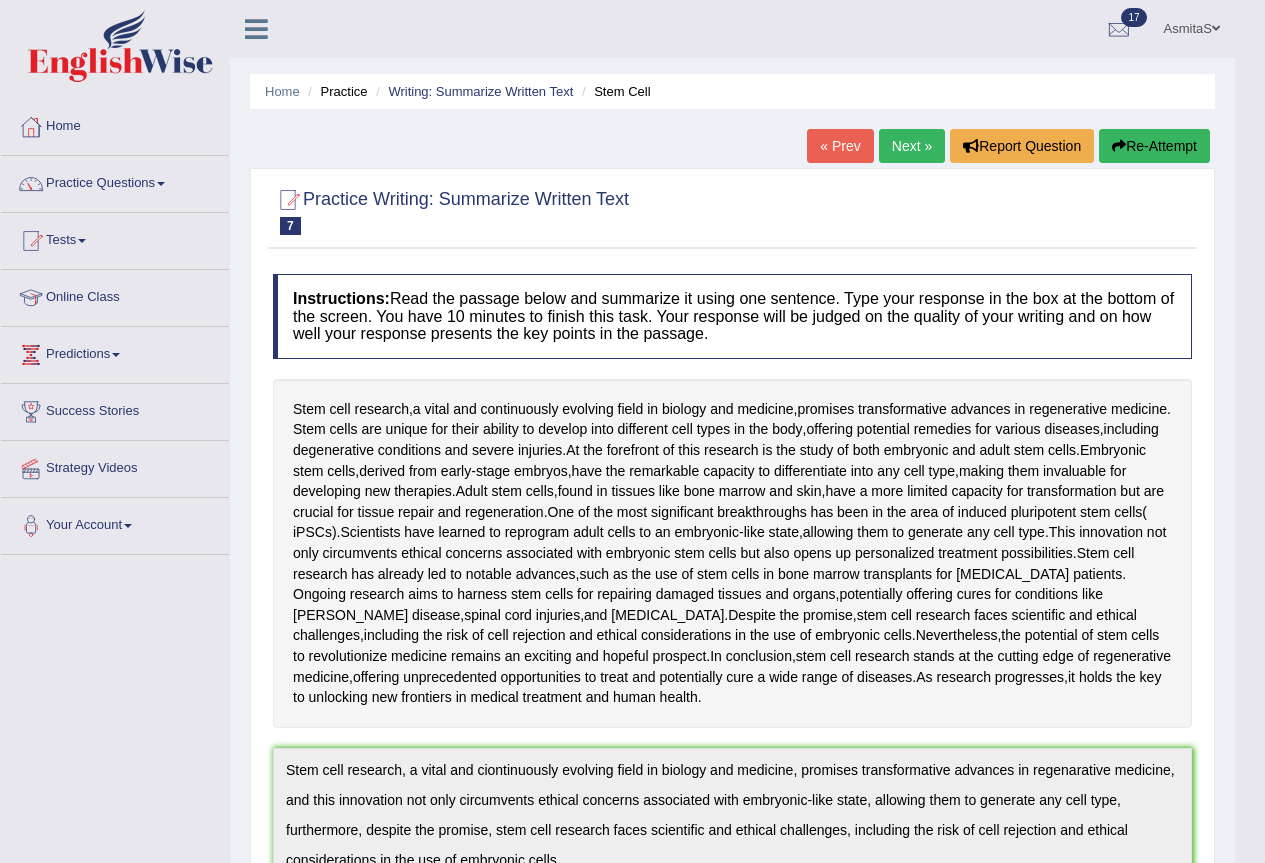 drag, startPoint x: 900, startPoint y: 124, endPoint x: 895, endPoint y: 141, distance: 17.720045 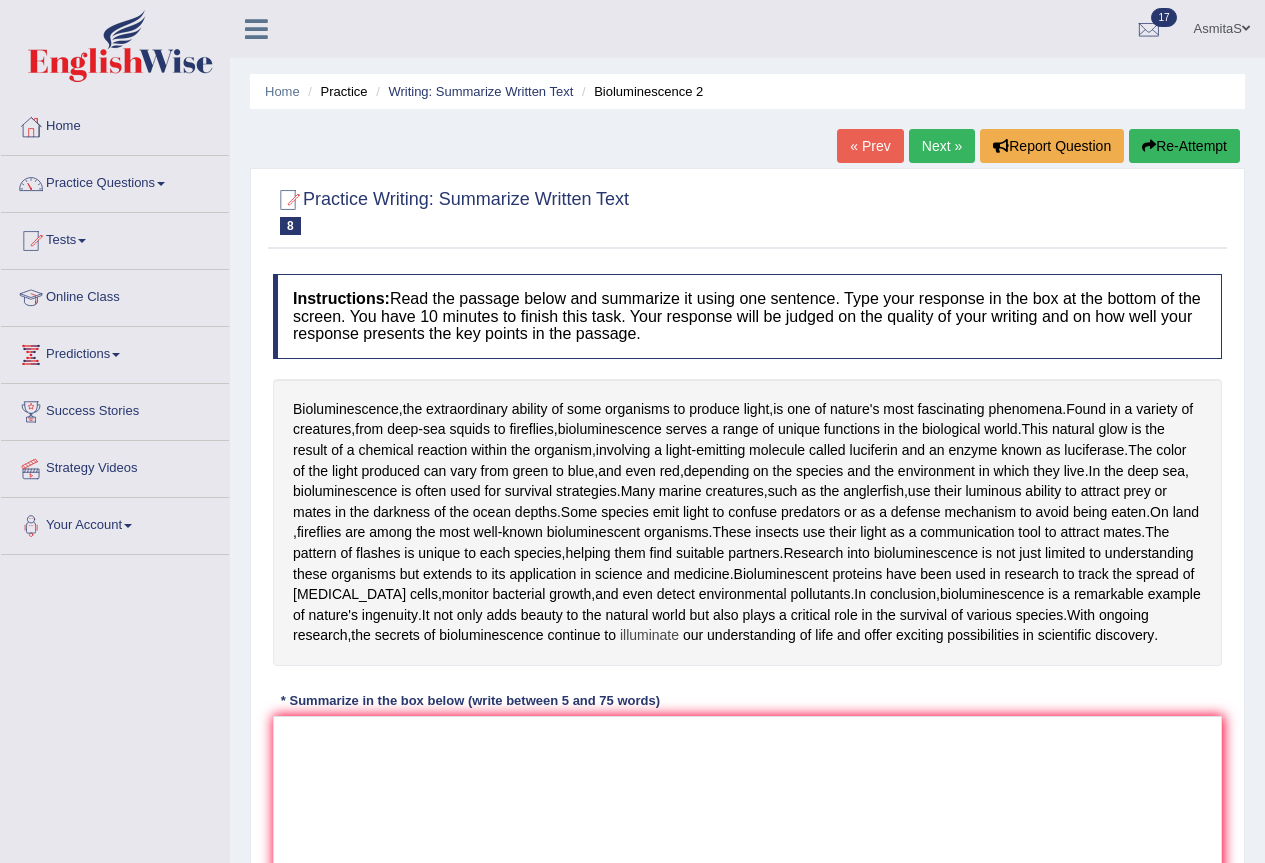 scroll, scrollTop: 0, scrollLeft: 0, axis: both 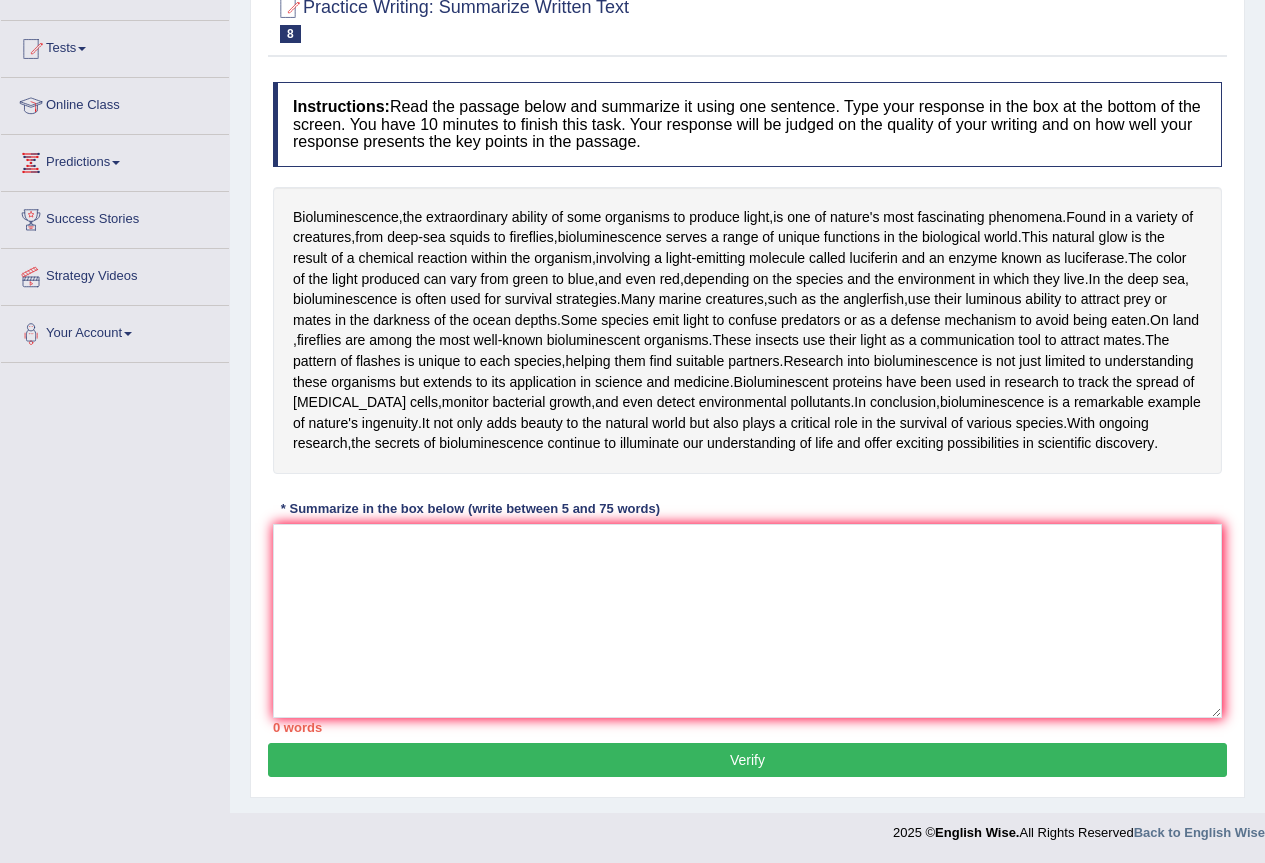 click on "* Summarize in the box below (write between 5 and 75 words)" at bounding box center (470, 508) 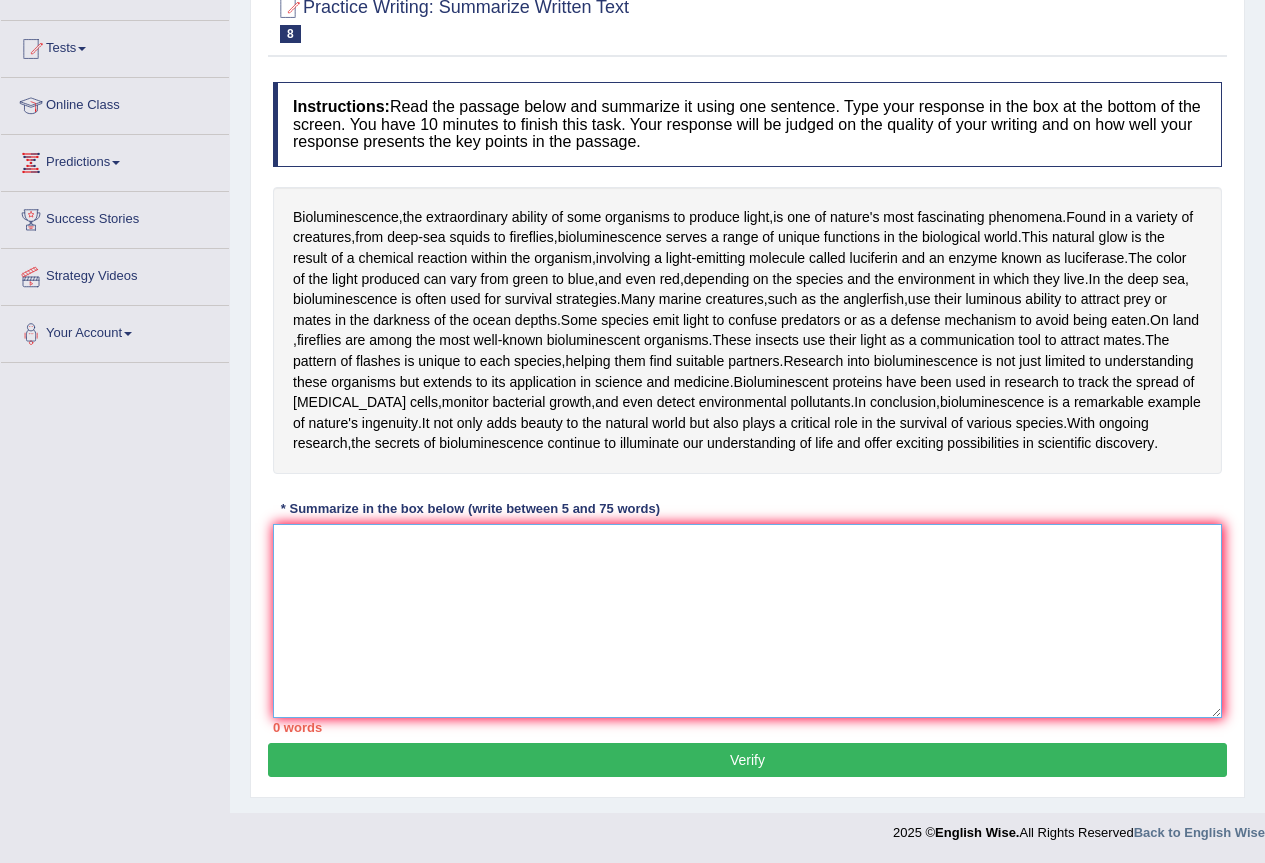 click at bounding box center (747, 621) 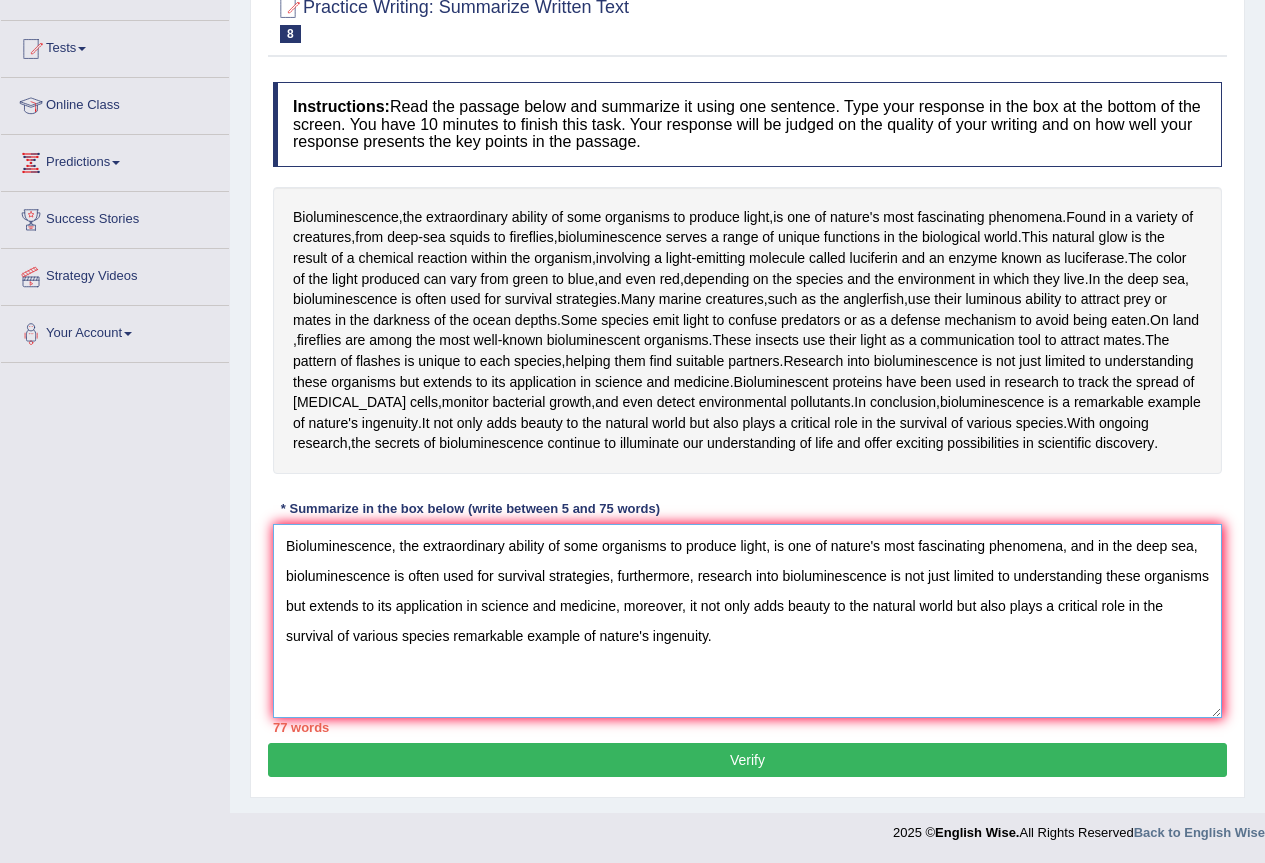drag, startPoint x: 452, startPoint y: 635, endPoint x: 723, endPoint y: 659, distance: 272.06067 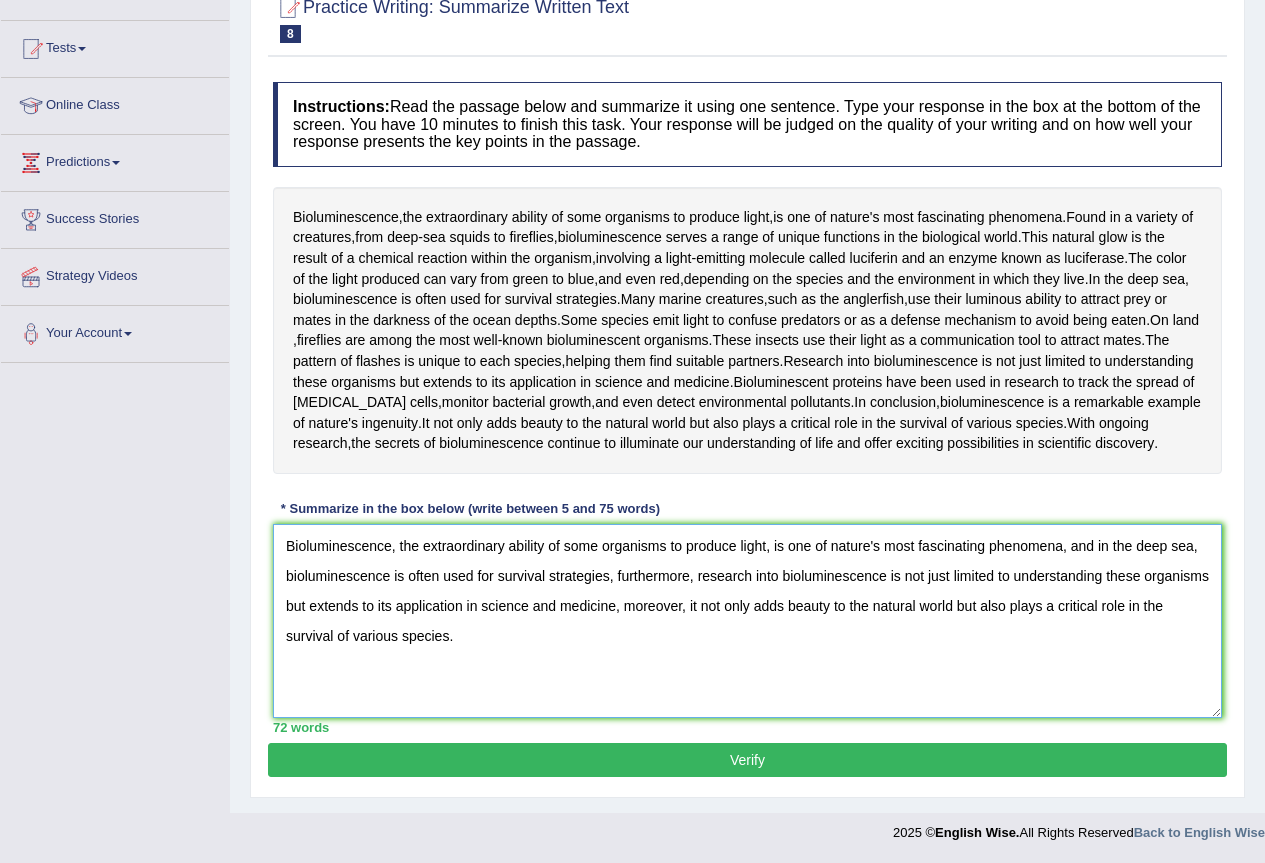 type on "Bioluminescence, the extraordinary ability of some organisms to produce light, is one of nature's most fascinating phenomena, and in the deep sea, bioluminescence is often used for survival strategies, furthermore, research into bioluminescence is not just limited to understanding these organisms but extends to its application in science and medicine, moreover, it not only adds beauty to the natural world but also plays a critical role in the survival of various species." 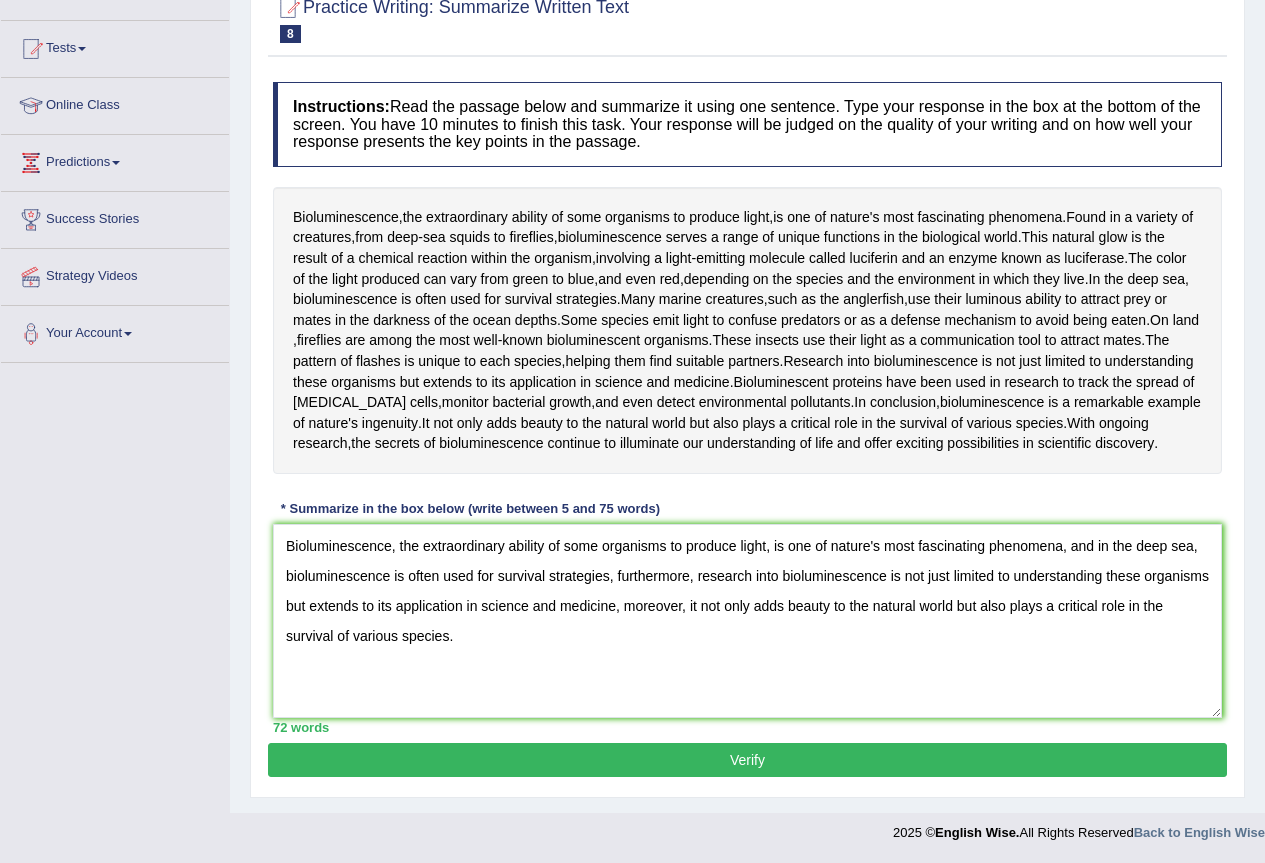 click on "Verify" at bounding box center (747, 760) 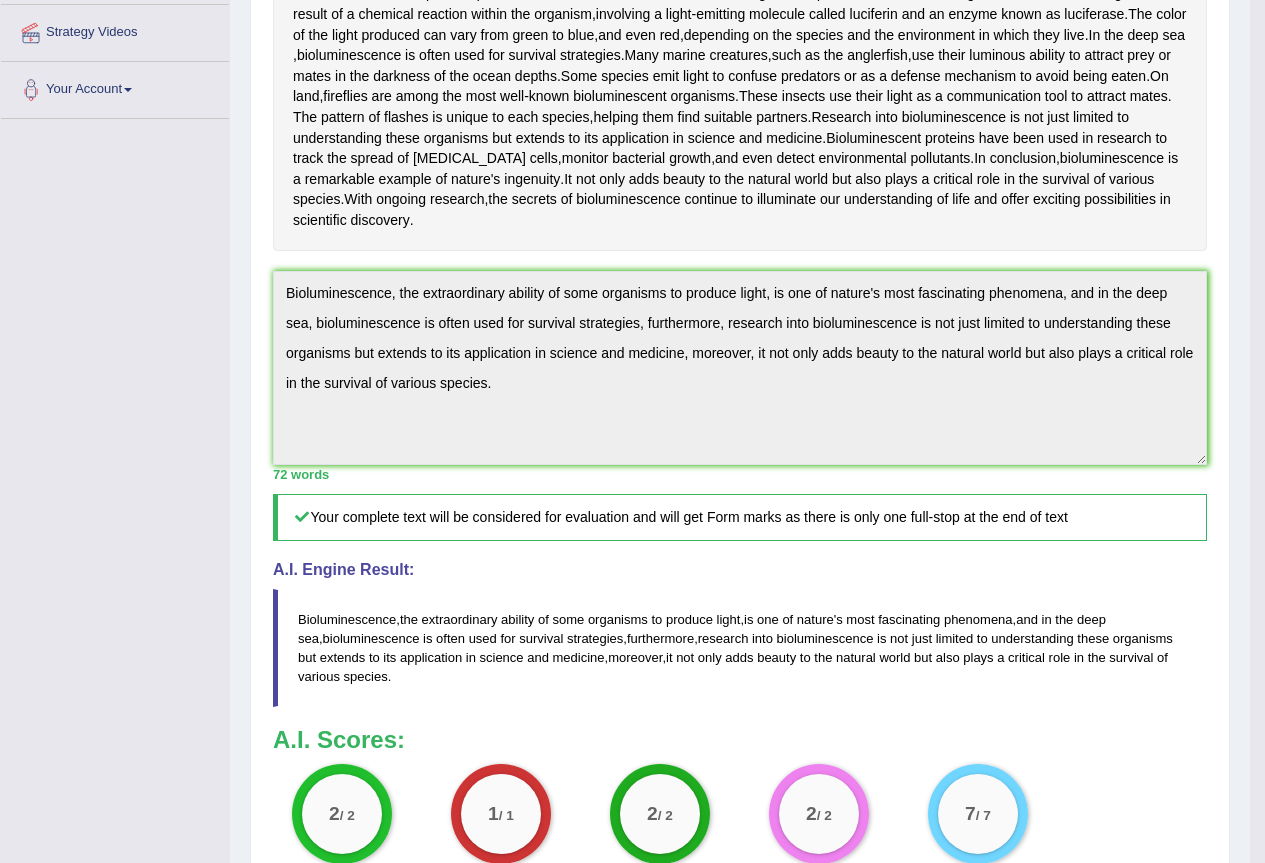 scroll, scrollTop: 659, scrollLeft: 0, axis: vertical 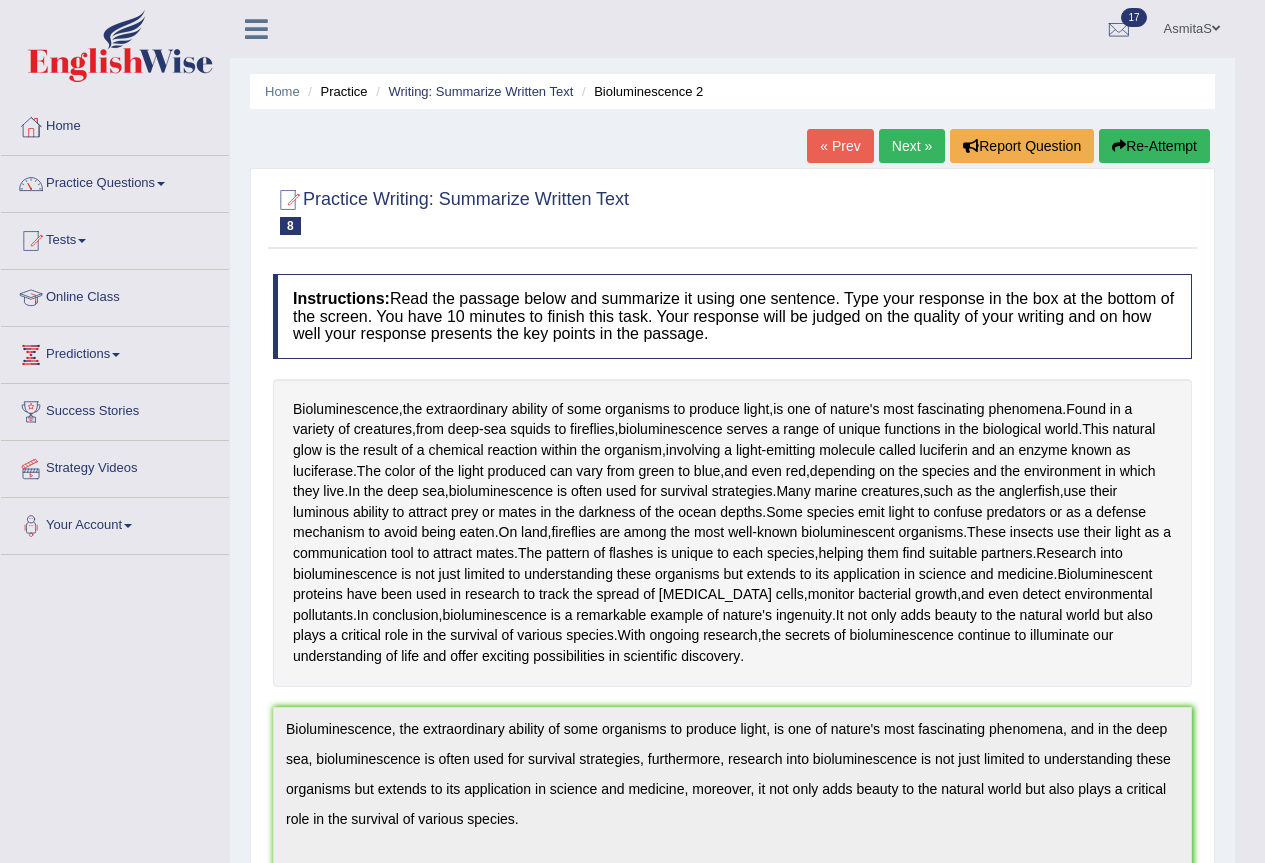 click on "Next »" at bounding box center (912, 146) 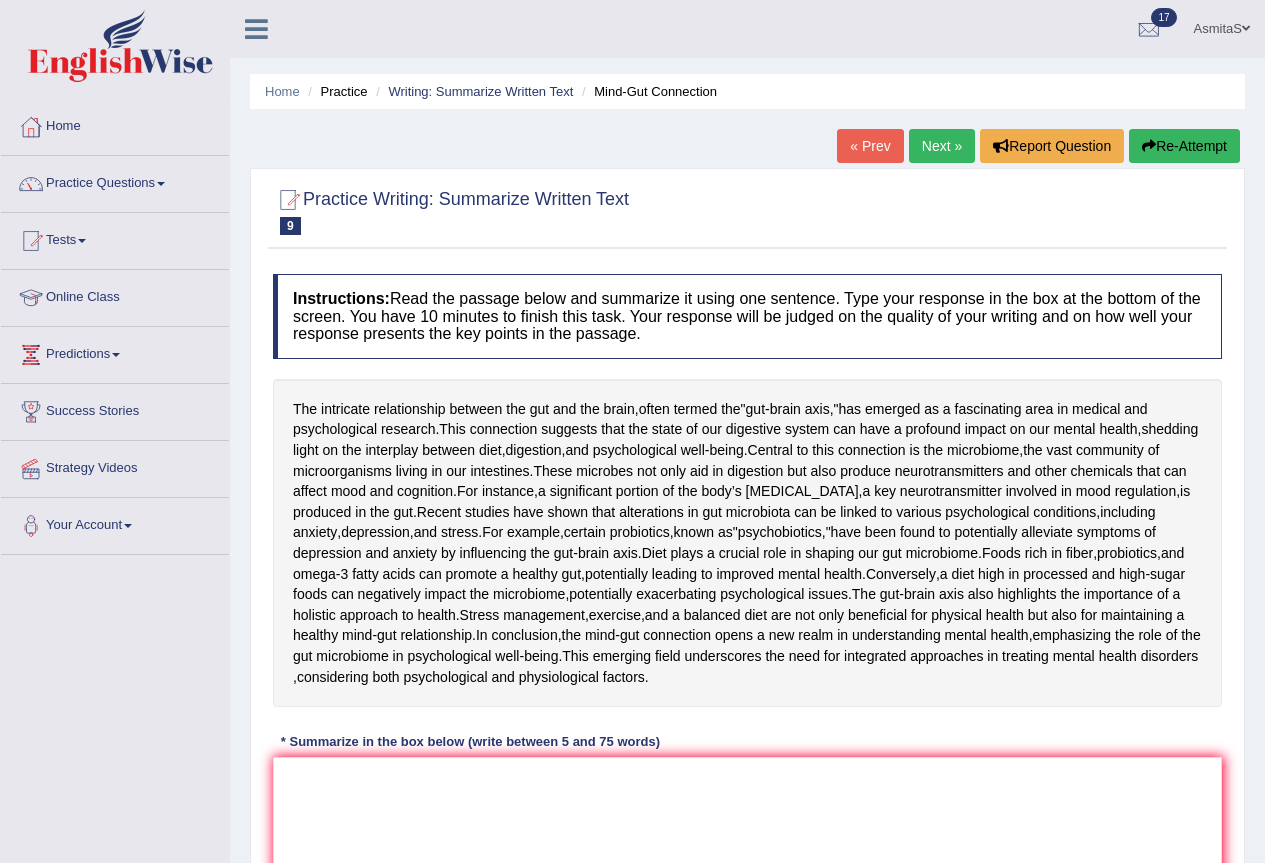 scroll, scrollTop: 398, scrollLeft: 0, axis: vertical 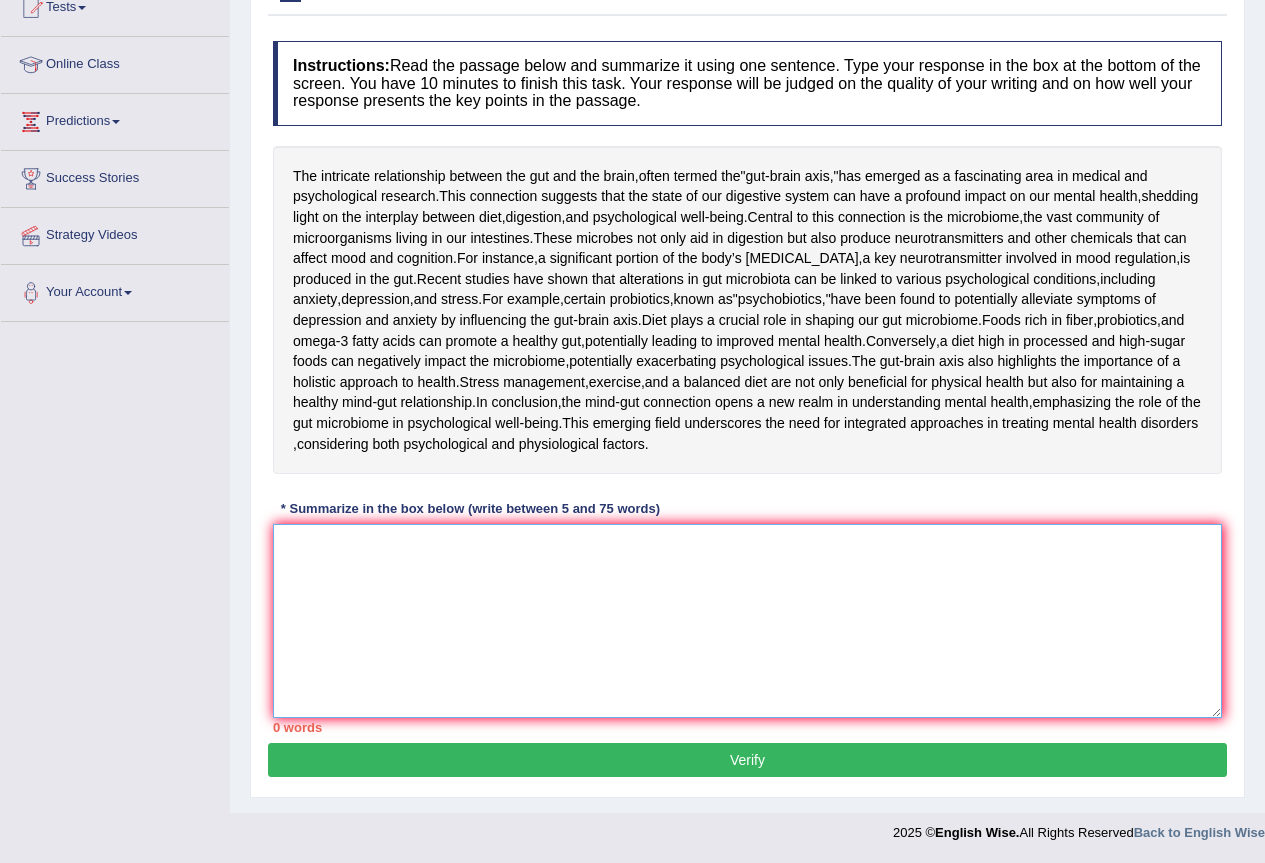 click at bounding box center (747, 621) 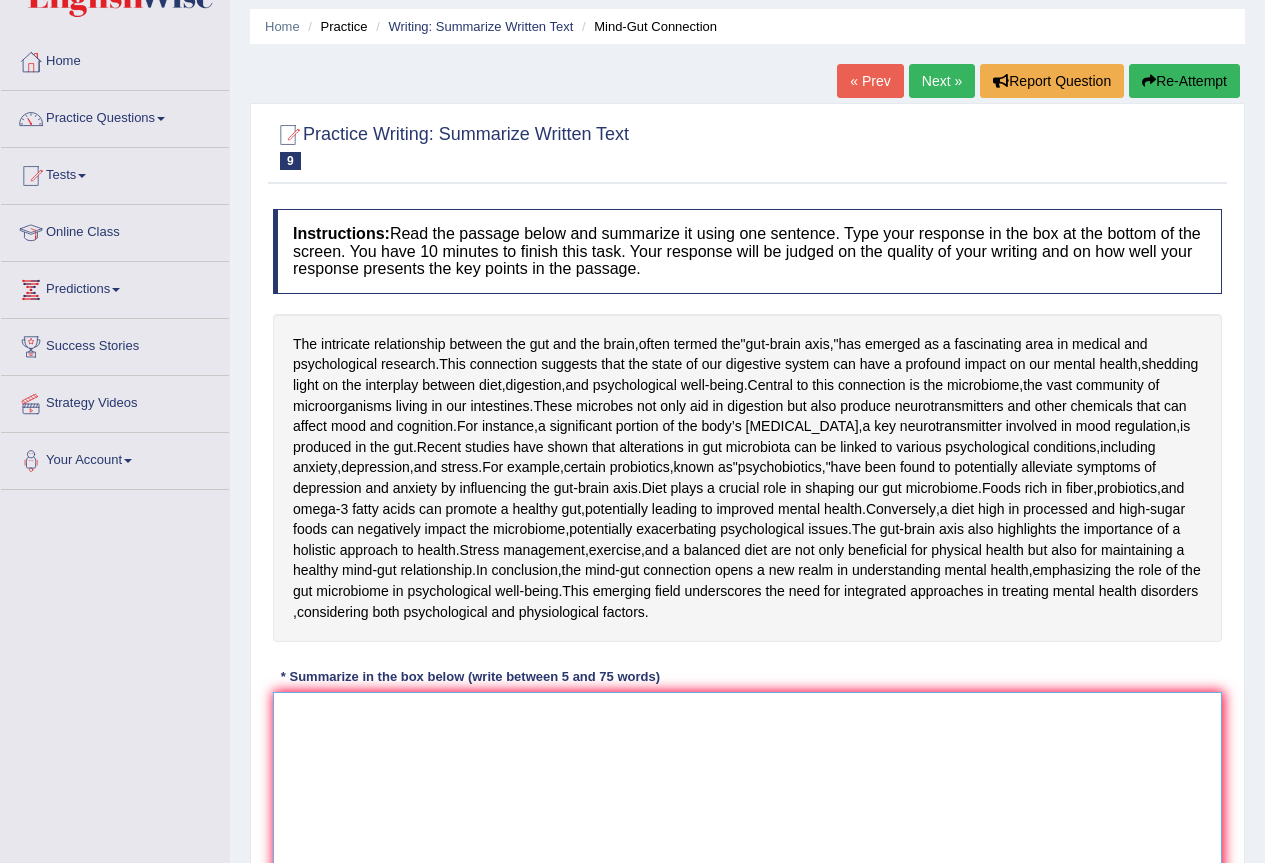 scroll, scrollTop: 398, scrollLeft: 0, axis: vertical 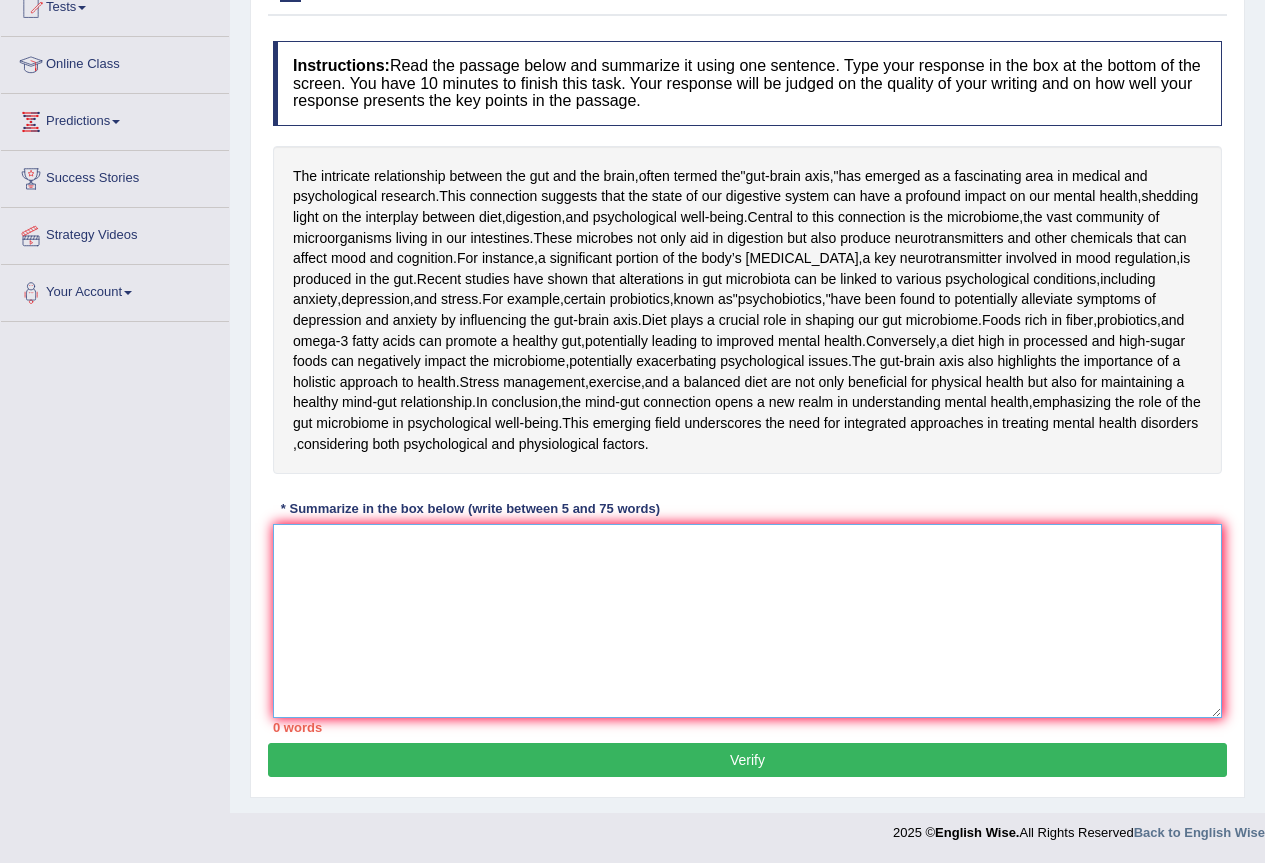 click at bounding box center (747, 621) 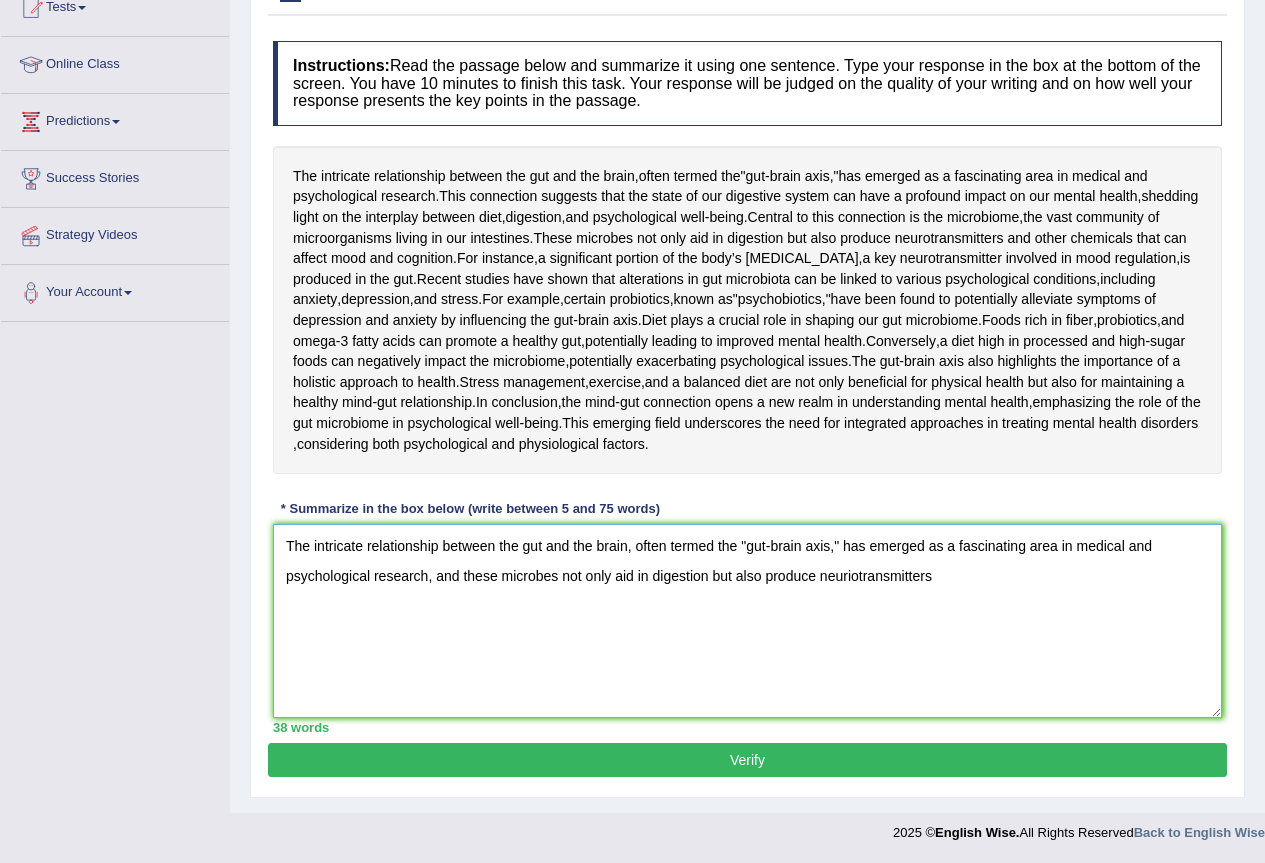 click on "The intricate relationship between the gut and the brain, often termed the "gut-brain axis," has emerged as a fascinating area in medical and psychological research, and these microbes not only aid in digestion but also produce neuriotransmitters" at bounding box center (747, 621) 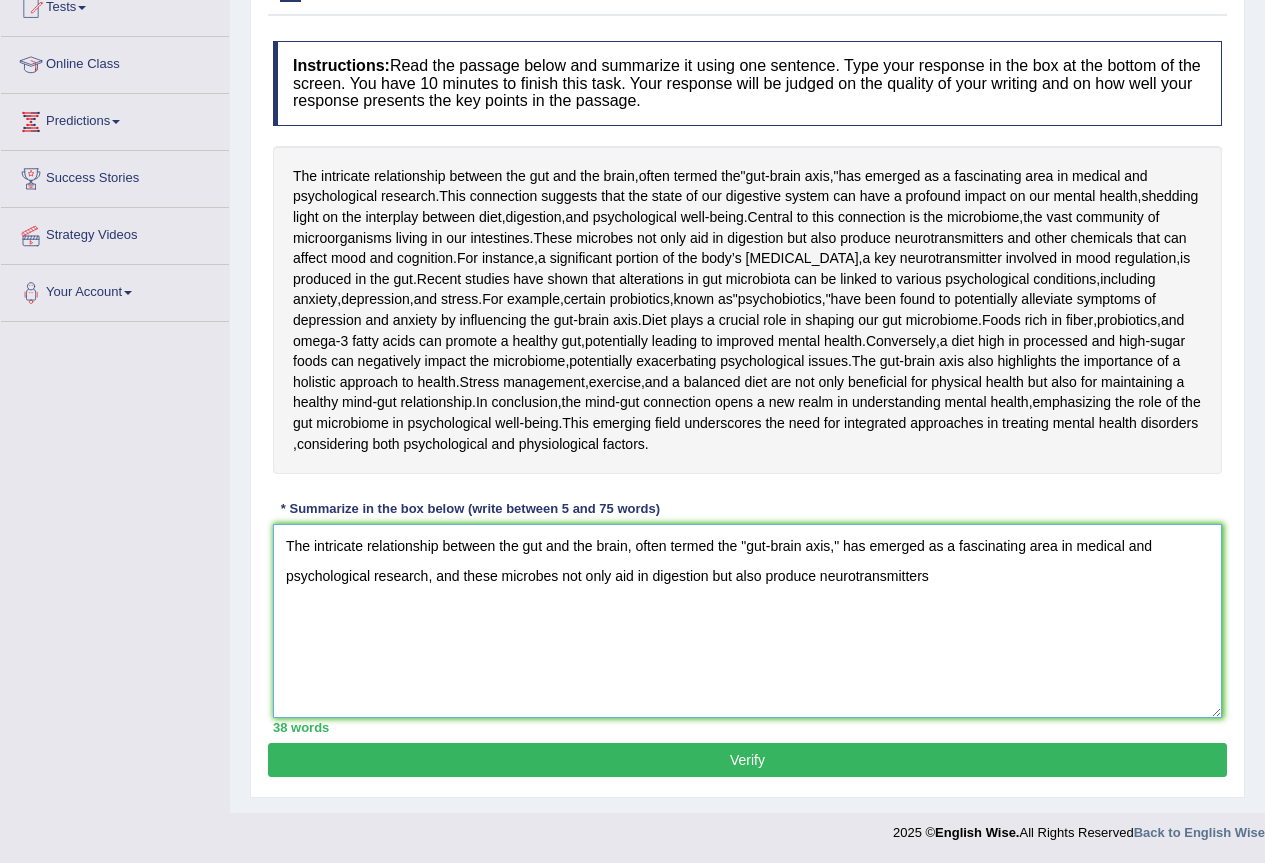 click on "The intricate relationship between the gut and the brain, often termed the "gut-brain axis," has emerged as a fascinating area in medical and psychological research, and these microbes not only aid in digestion but also produce neurotransmitters" at bounding box center (747, 621) 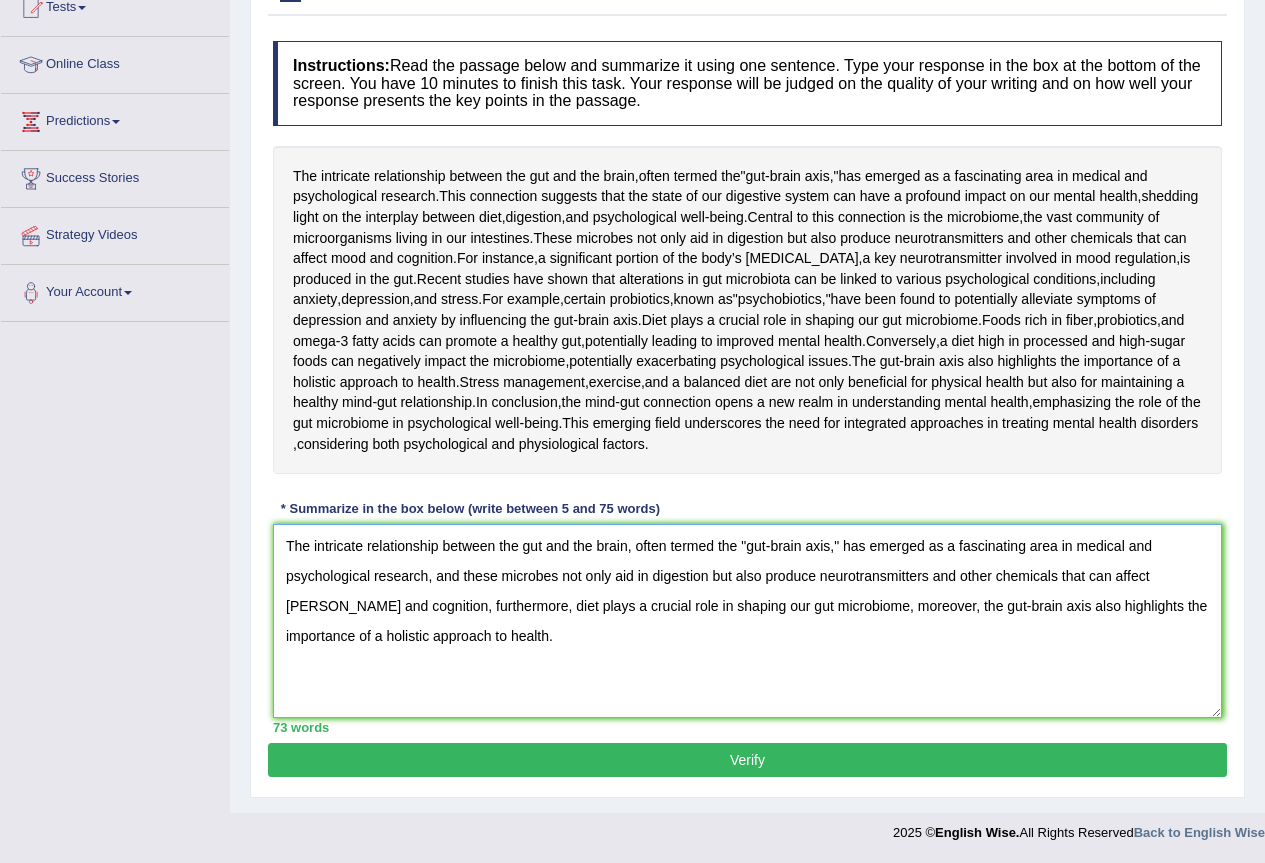 type on "The intricate relationship between the gut and the brain, often termed the "gut-brain axis," has emerged as a fascinating area in medical and psychological research, and these microbes not only aid in digestion but also produce neurotransmitters and other chemicals that can affect moos and cognition, furthermore, diet plays a crucial role in shaping our gut microbiome, moreover, the gut-brain axis also highlights the importance of a holistic approach to health." 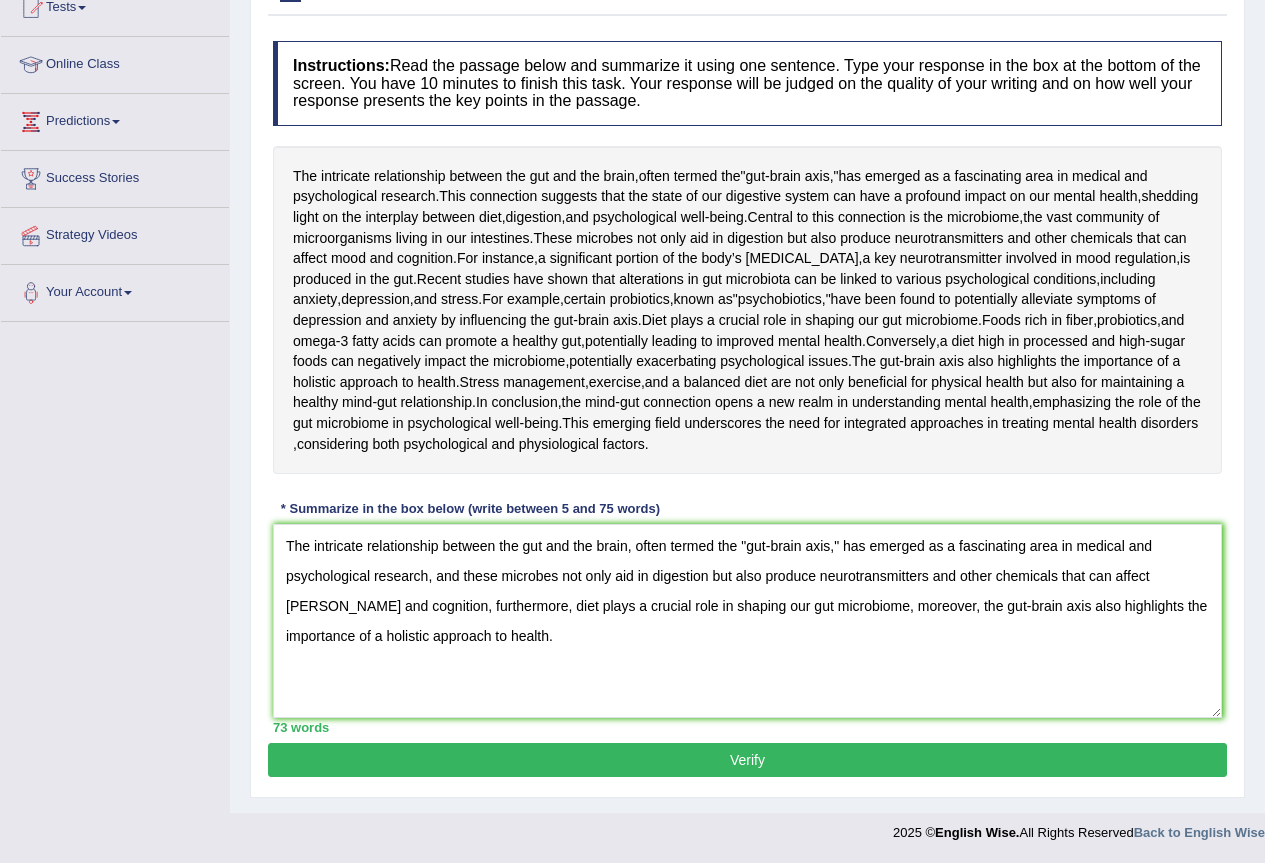 drag, startPoint x: 879, startPoint y: 736, endPoint x: 869, endPoint y: 757, distance: 23.259407 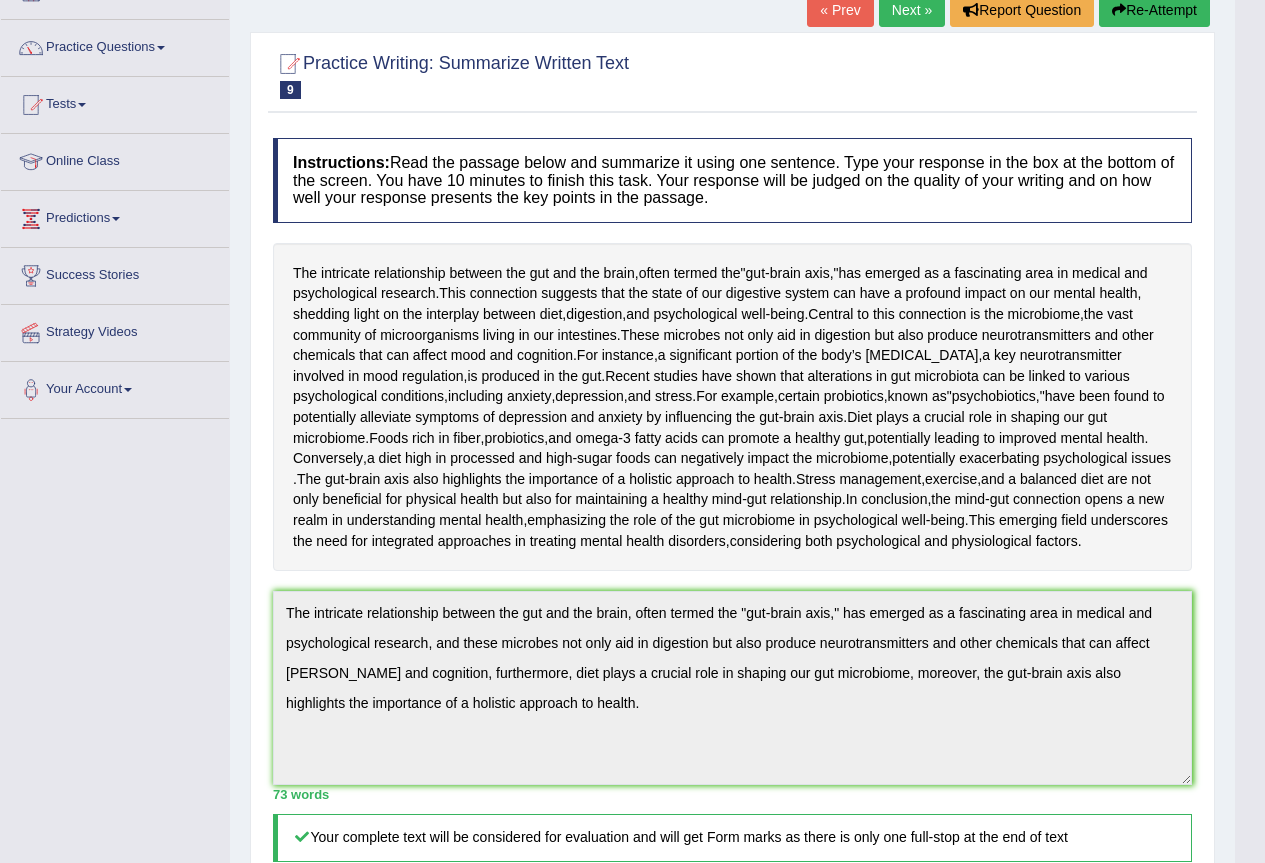scroll, scrollTop: 0, scrollLeft: 0, axis: both 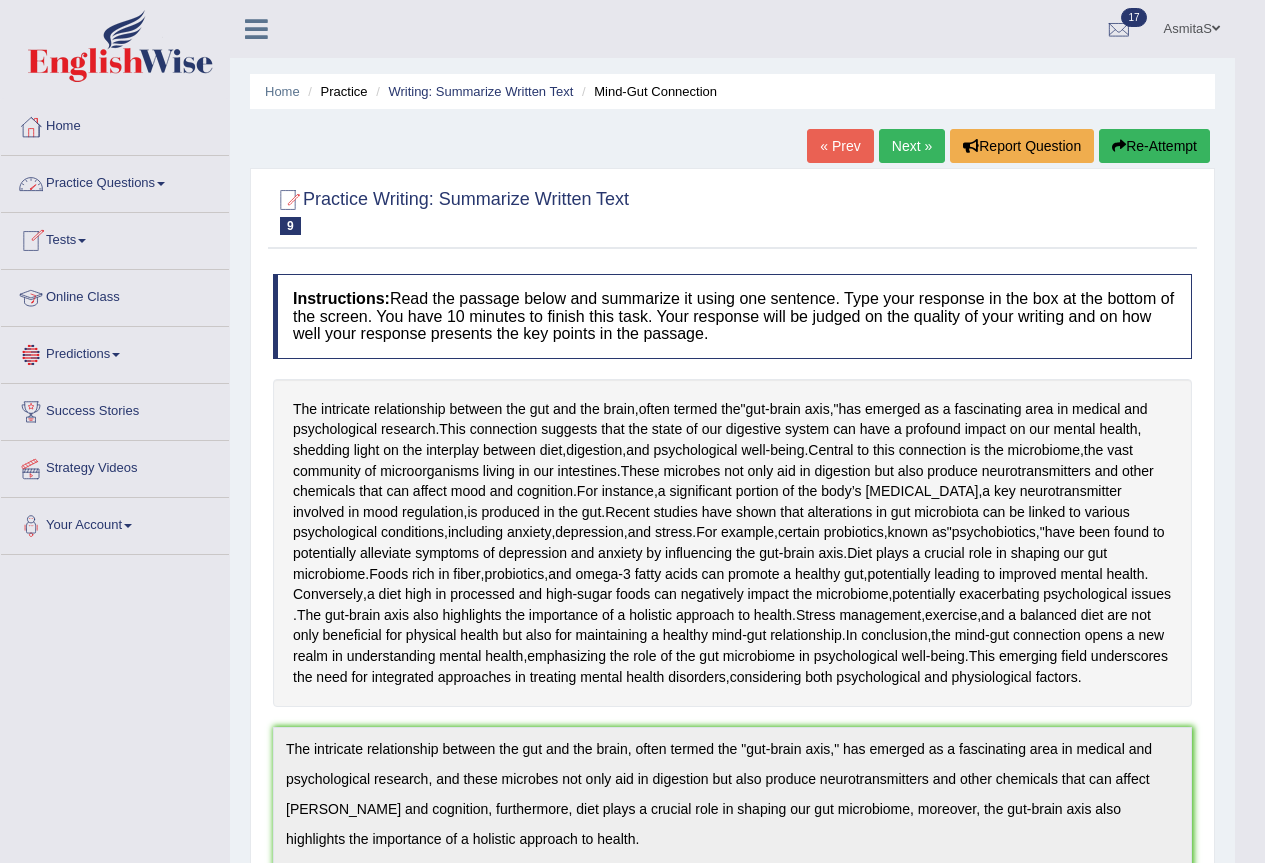 click on "Tests" at bounding box center [115, 238] 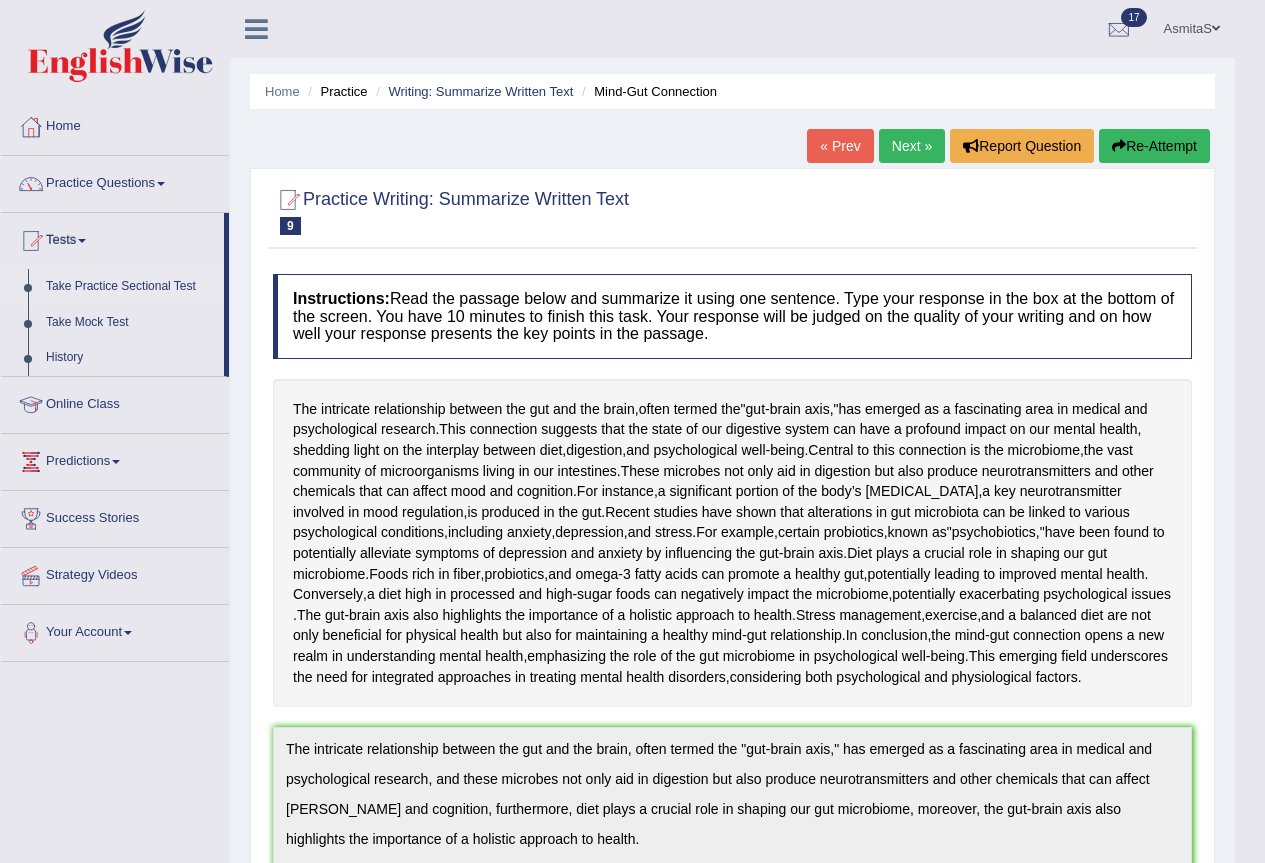 click on "Take Practice Sectional Test" at bounding box center (130, 287) 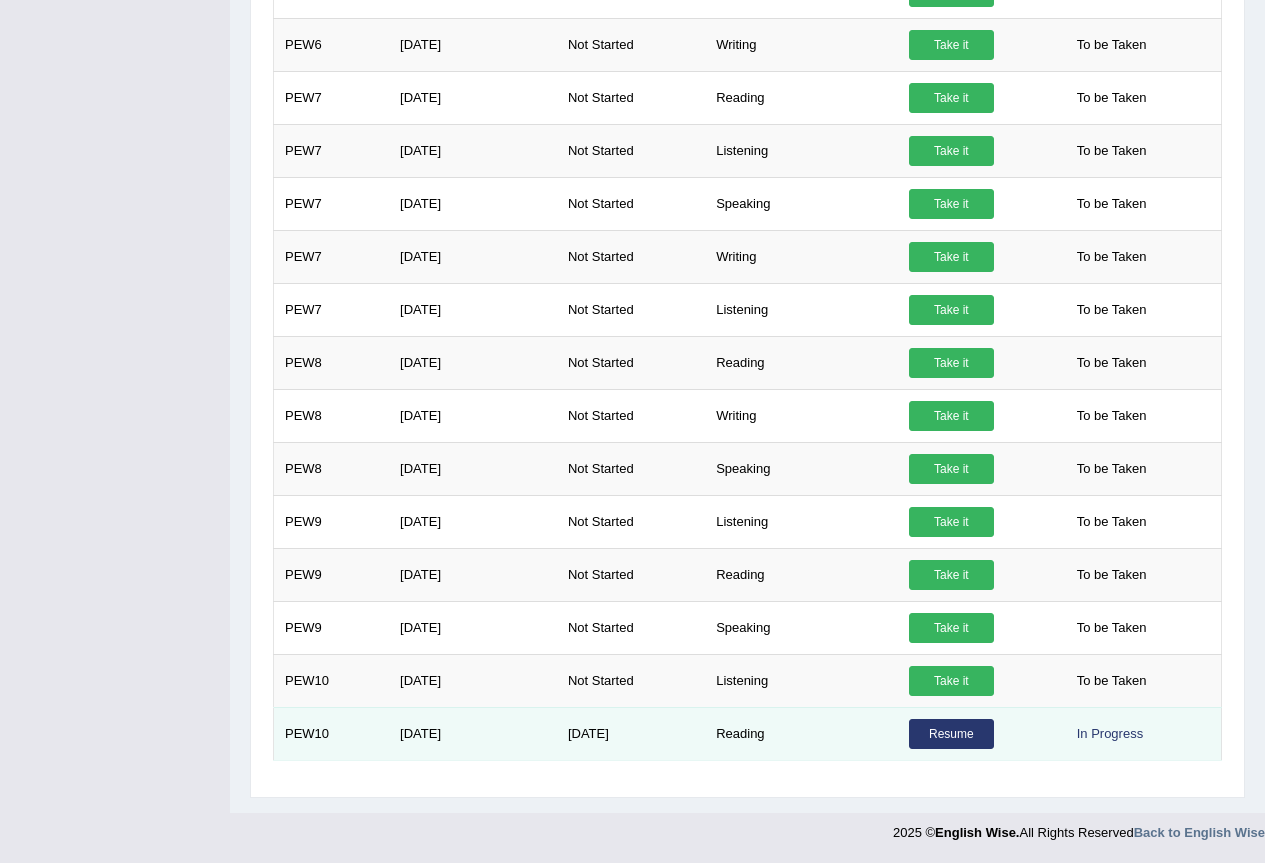 scroll, scrollTop: 947, scrollLeft: 0, axis: vertical 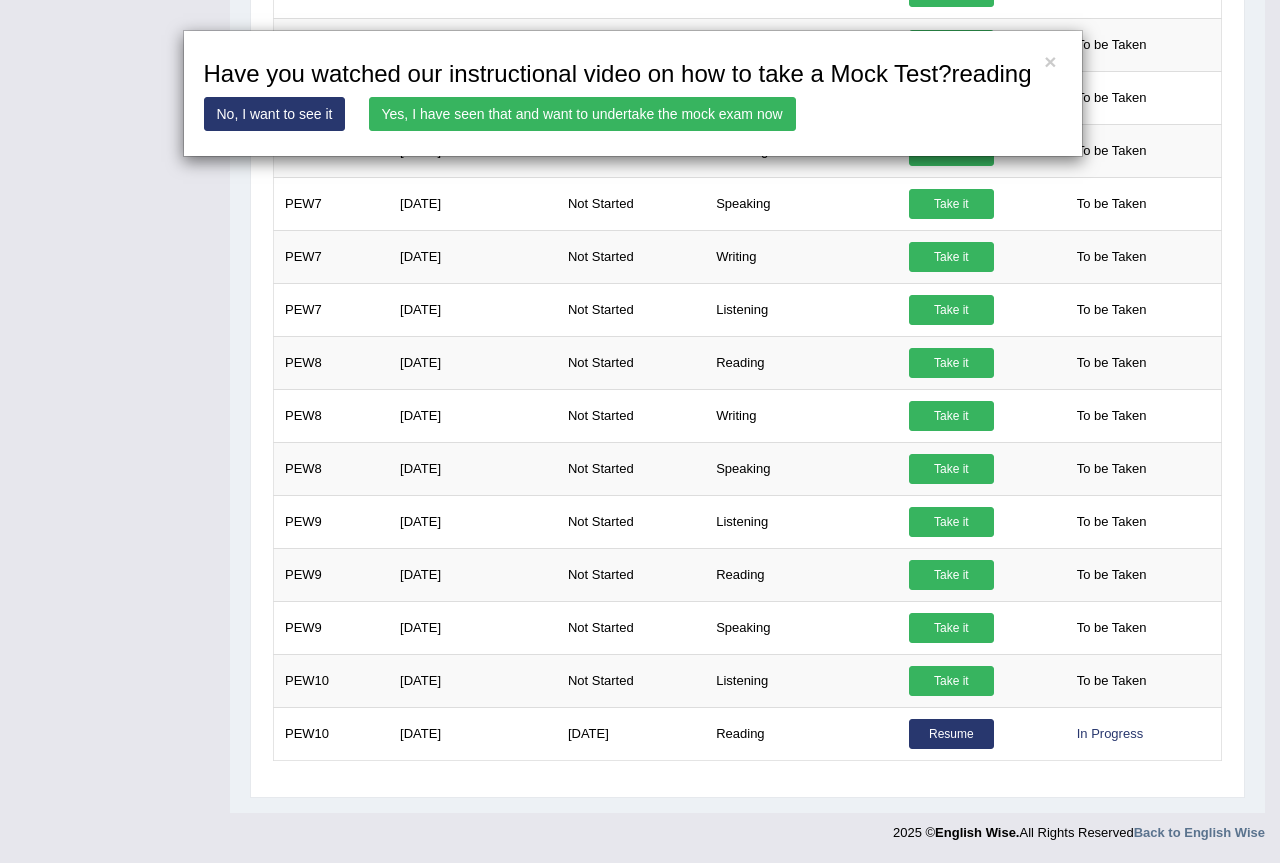 click on "Yes, I have seen that and want to undertake the mock exam now" at bounding box center [582, 114] 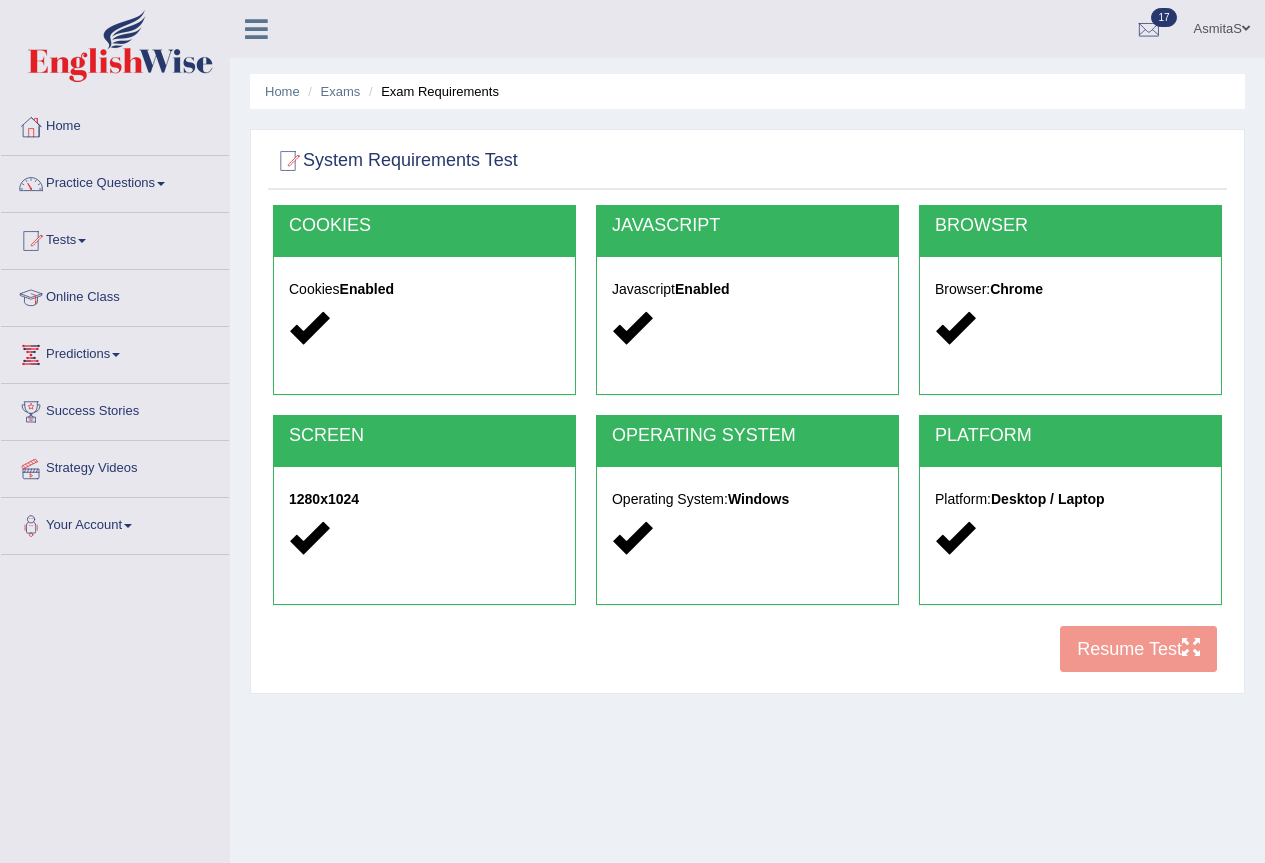 scroll, scrollTop: 0, scrollLeft: 0, axis: both 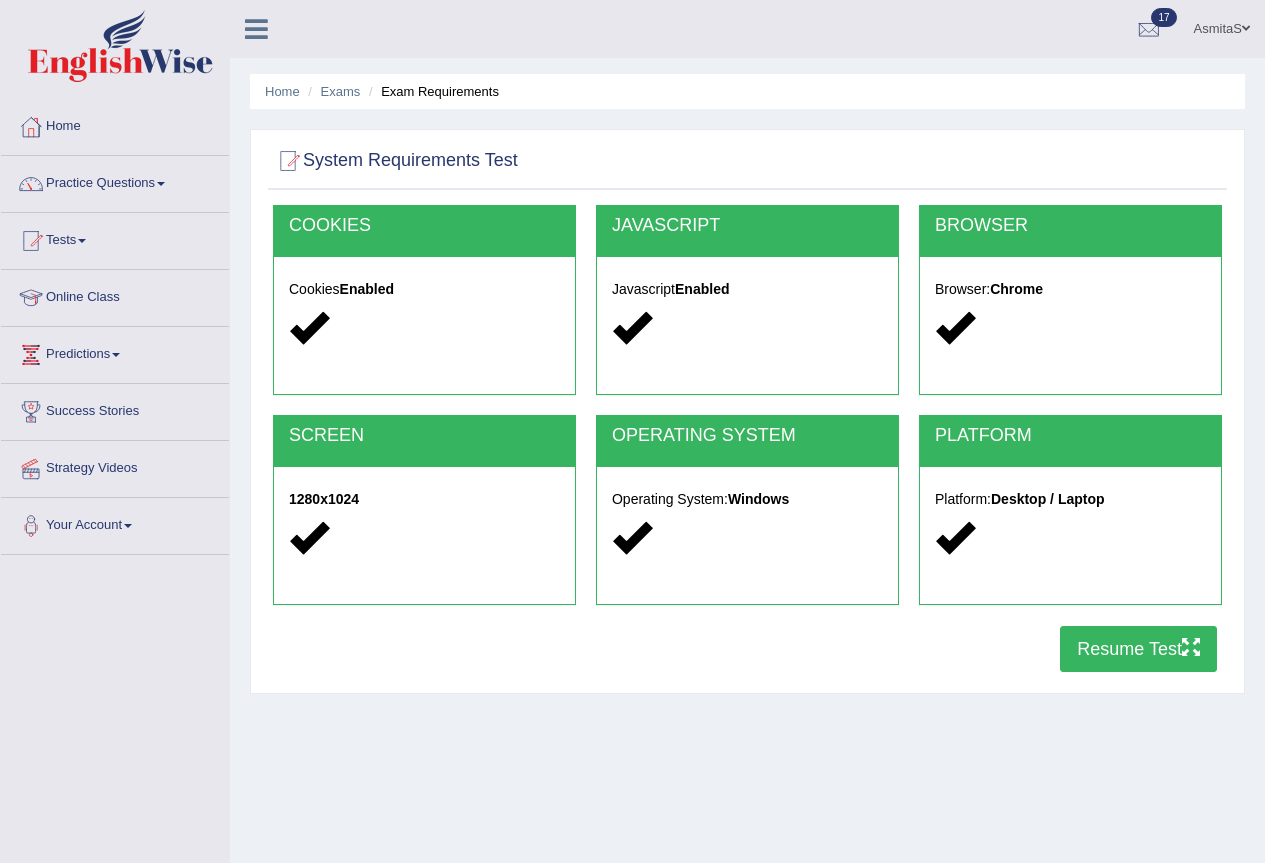 click on "Resume Test" at bounding box center [1138, 649] 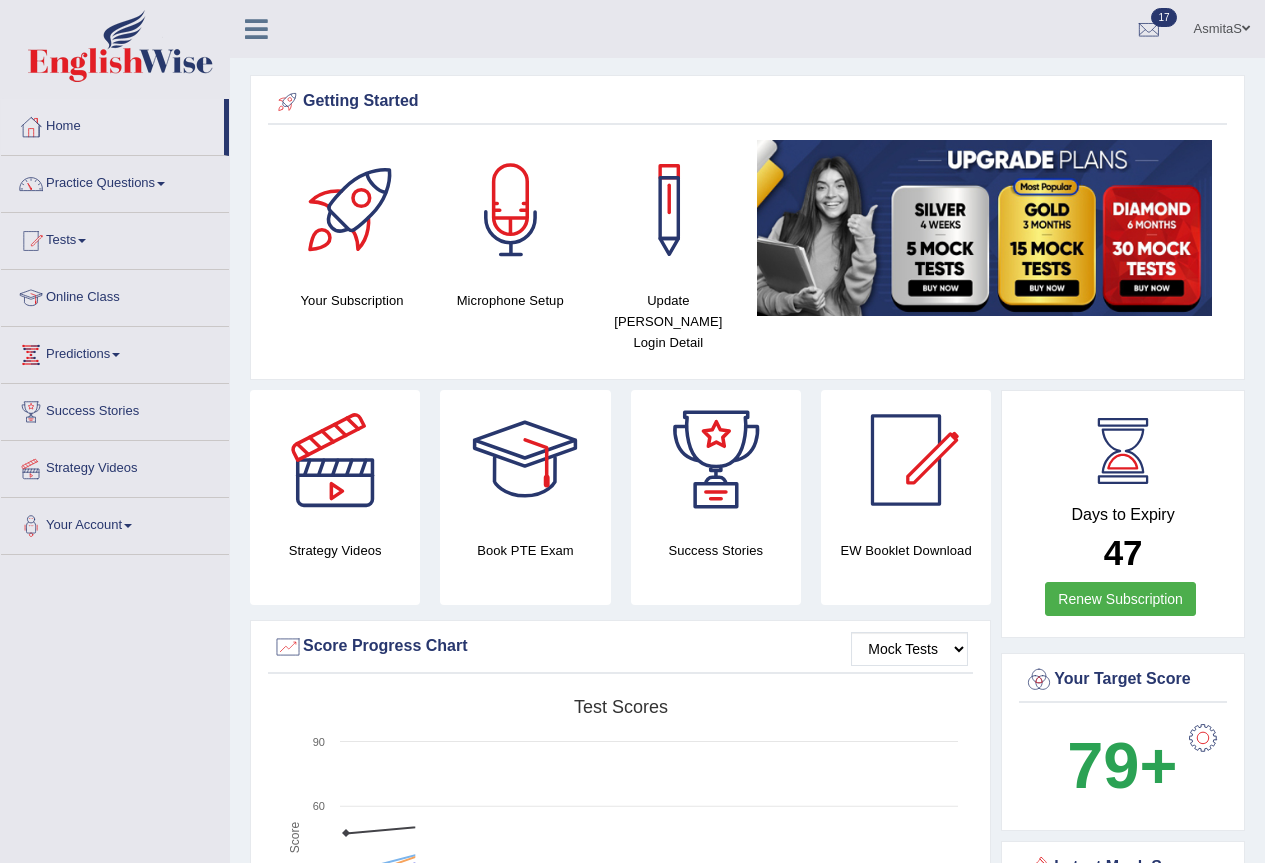 scroll, scrollTop: 0, scrollLeft: 0, axis: both 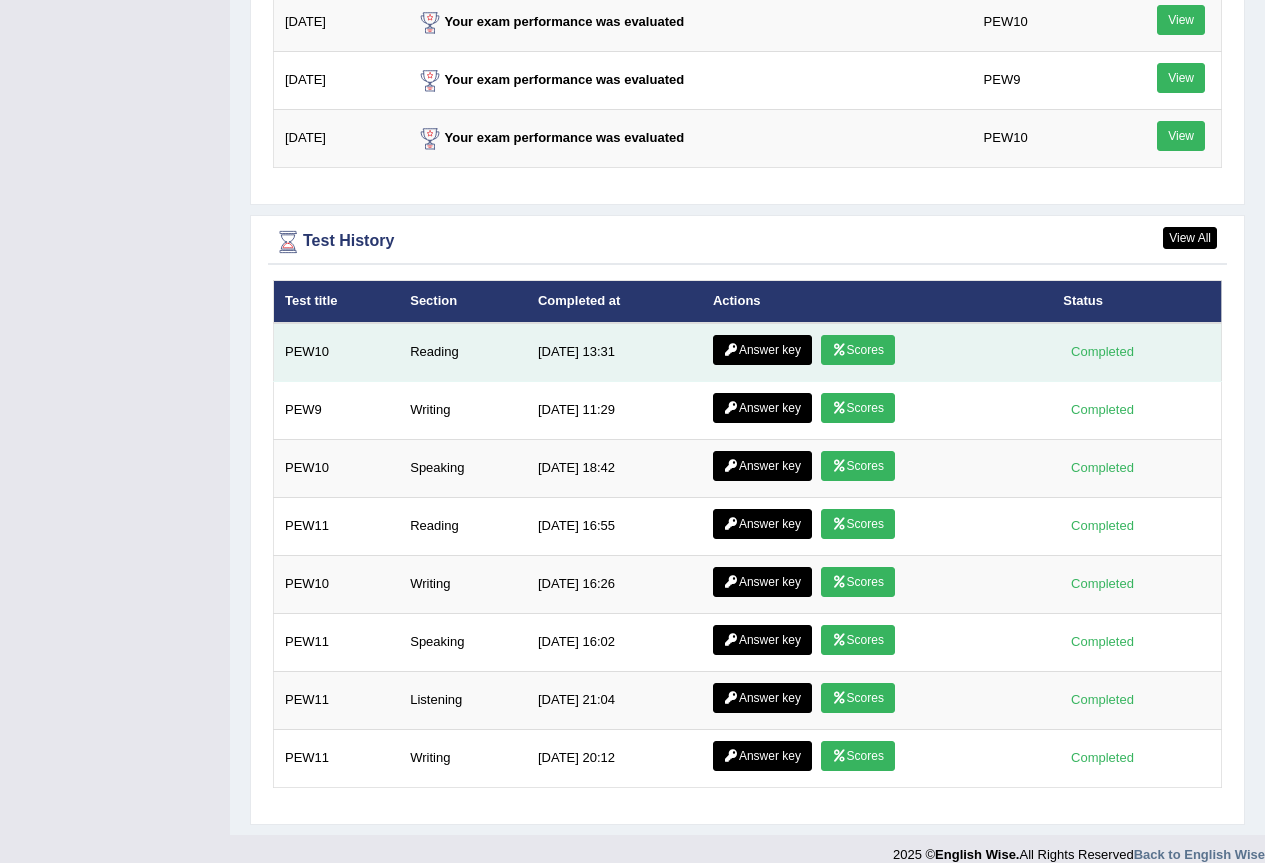 click on "Answer key" at bounding box center (762, 350) 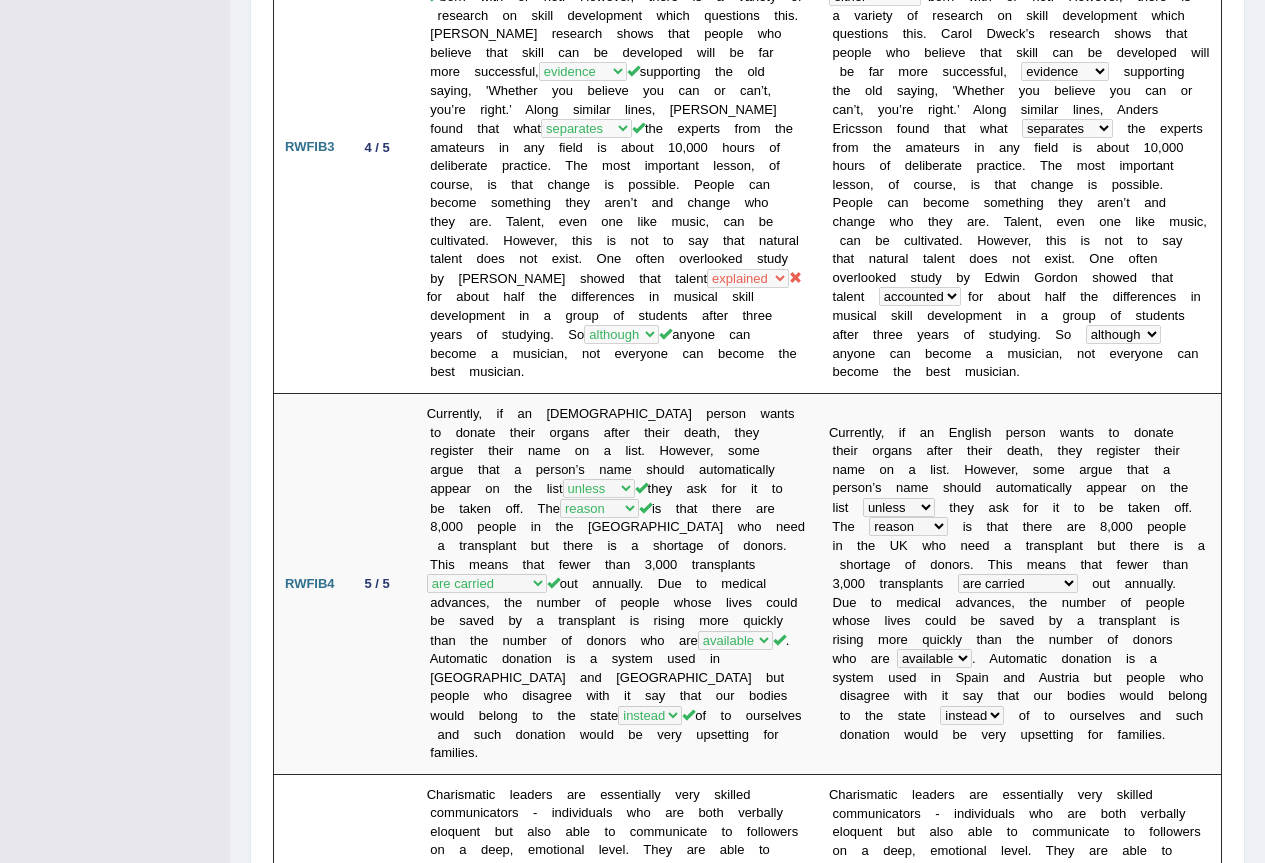 scroll, scrollTop: 0, scrollLeft: 0, axis: both 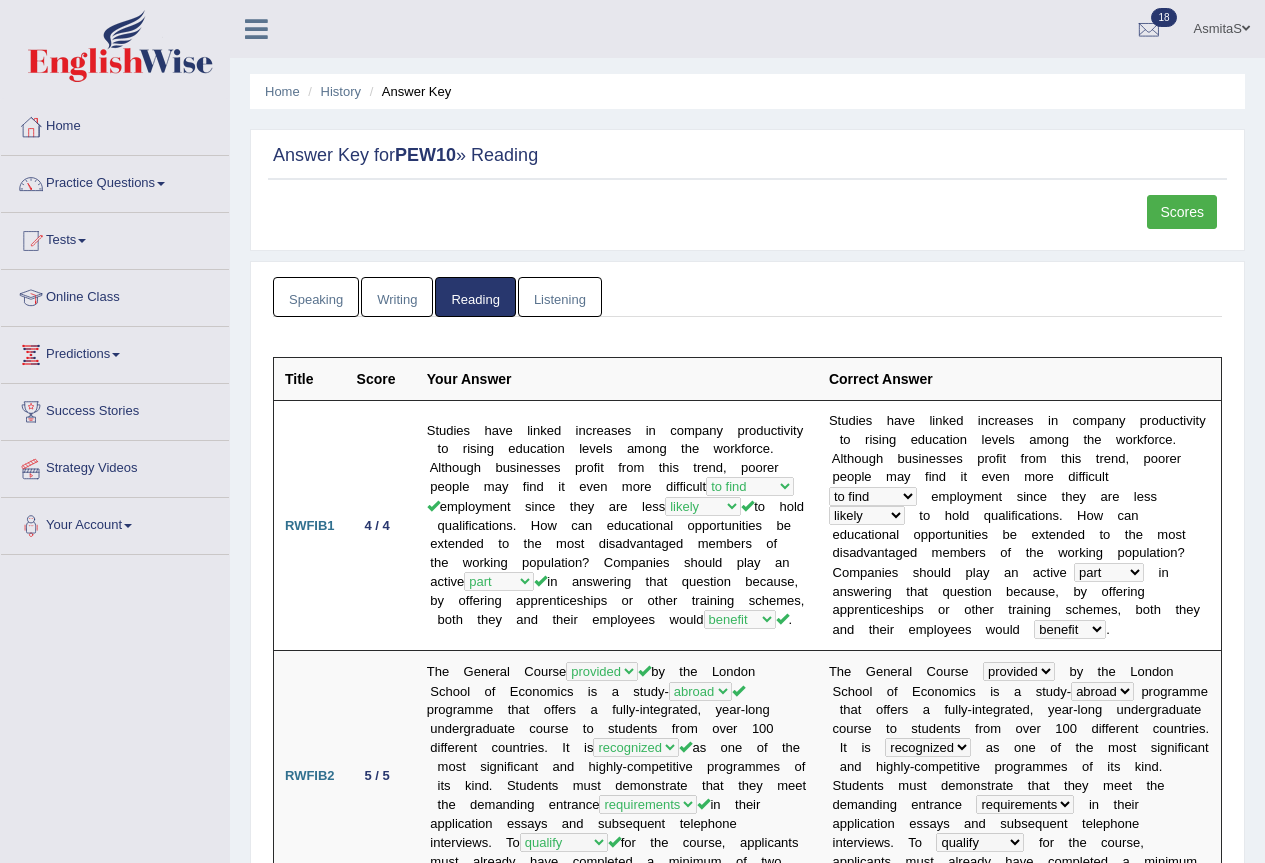 click on "Scores" at bounding box center (1182, 212) 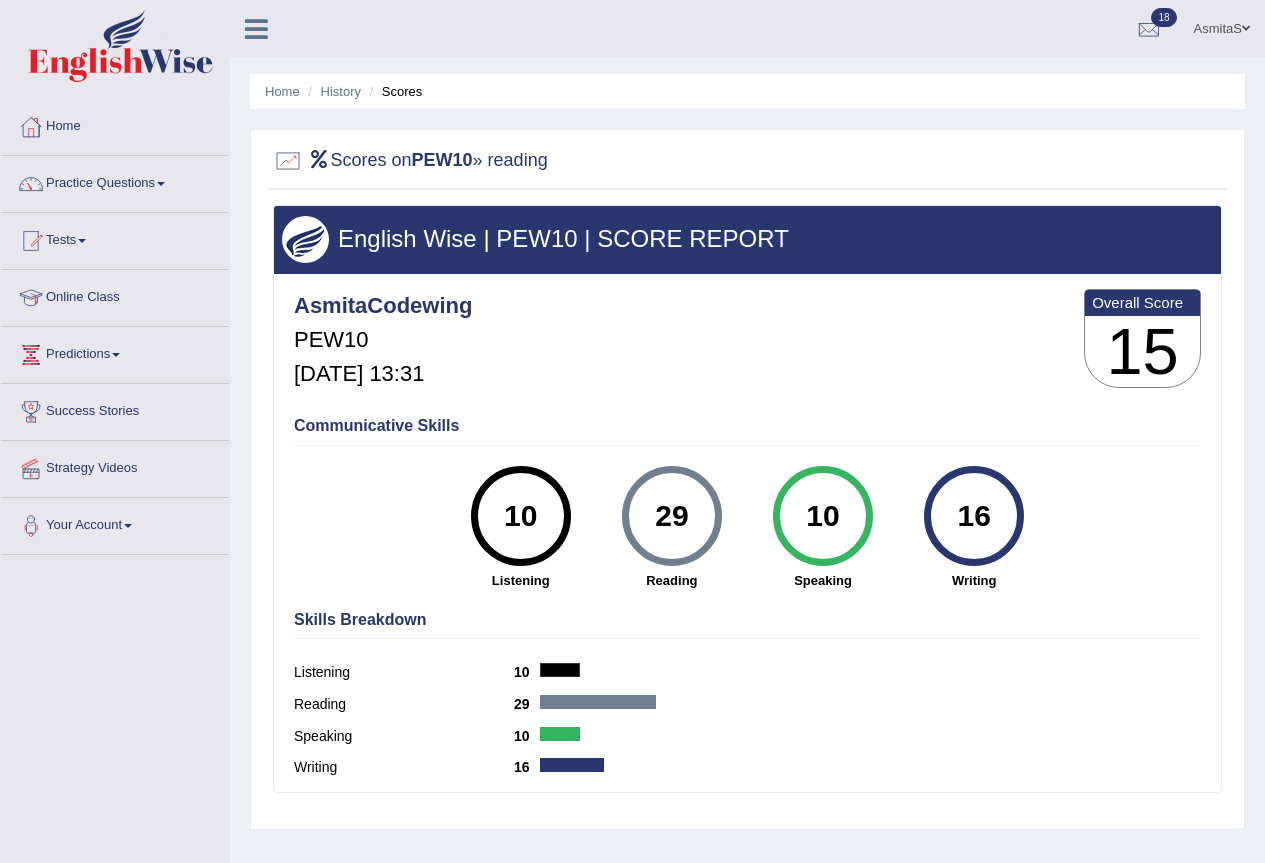 scroll, scrollTop: 0, scrollLeft: 0, axis: both 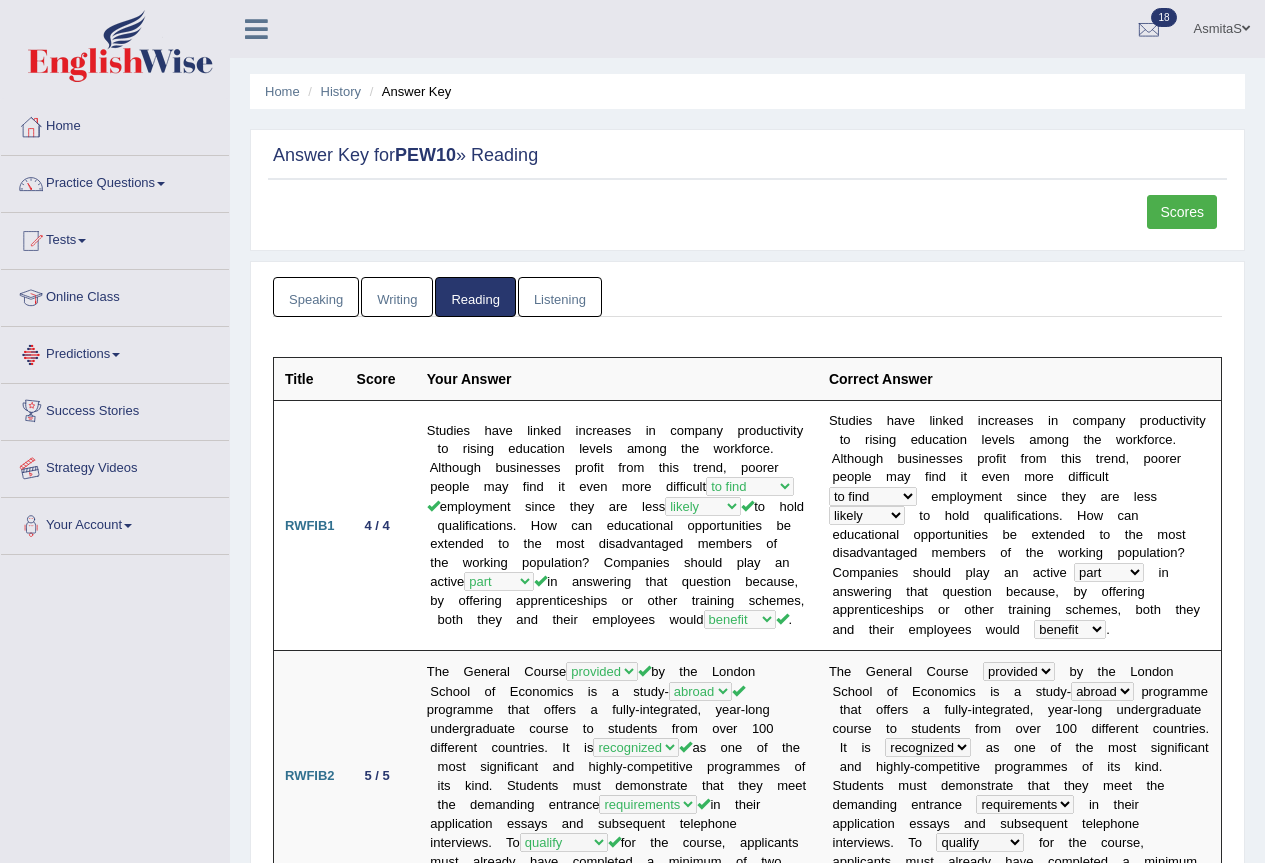 click on "Strategy Videos" at bounding box center (115, 466) 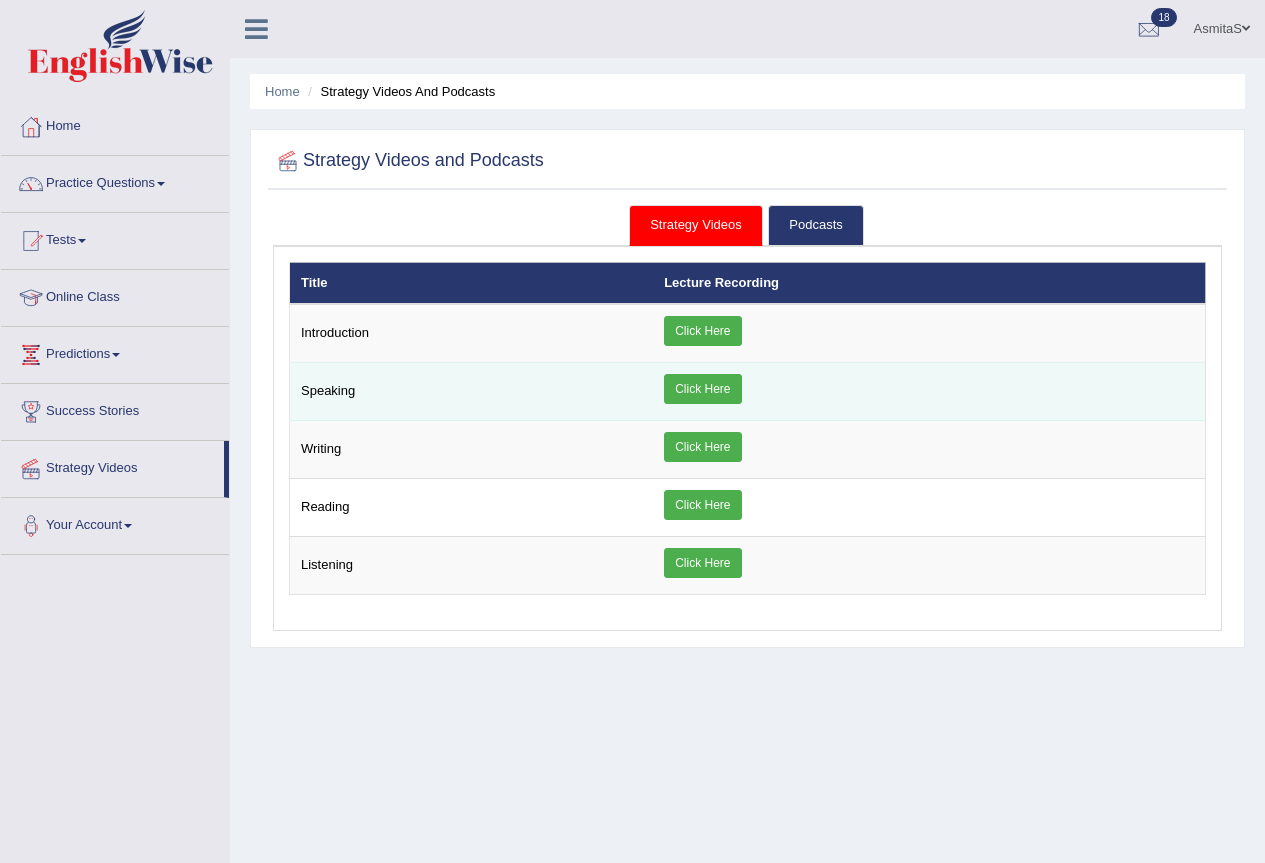 scroll, scrollTop: 0, scrollLeft: 0, axis: both 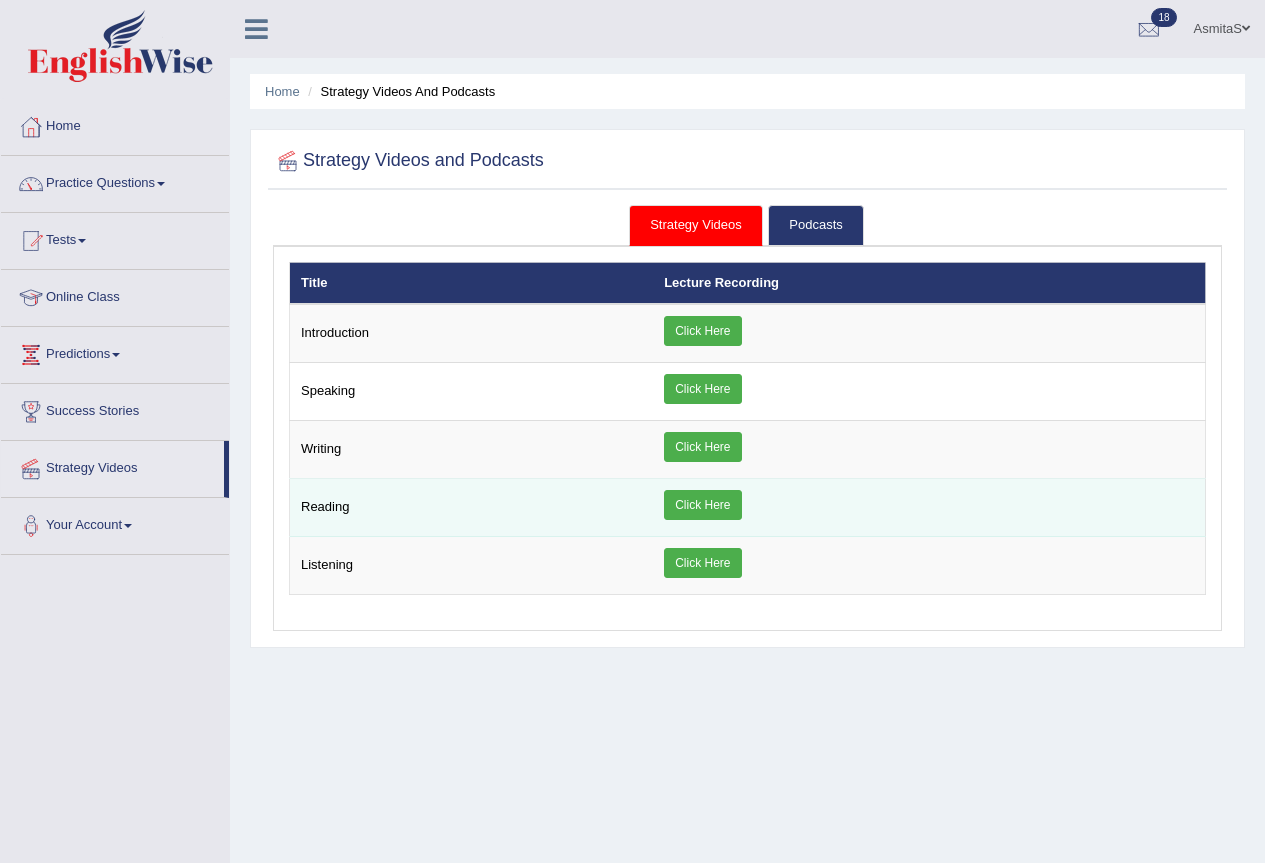 click on "Click Here" at bounding box center (702, 505) 